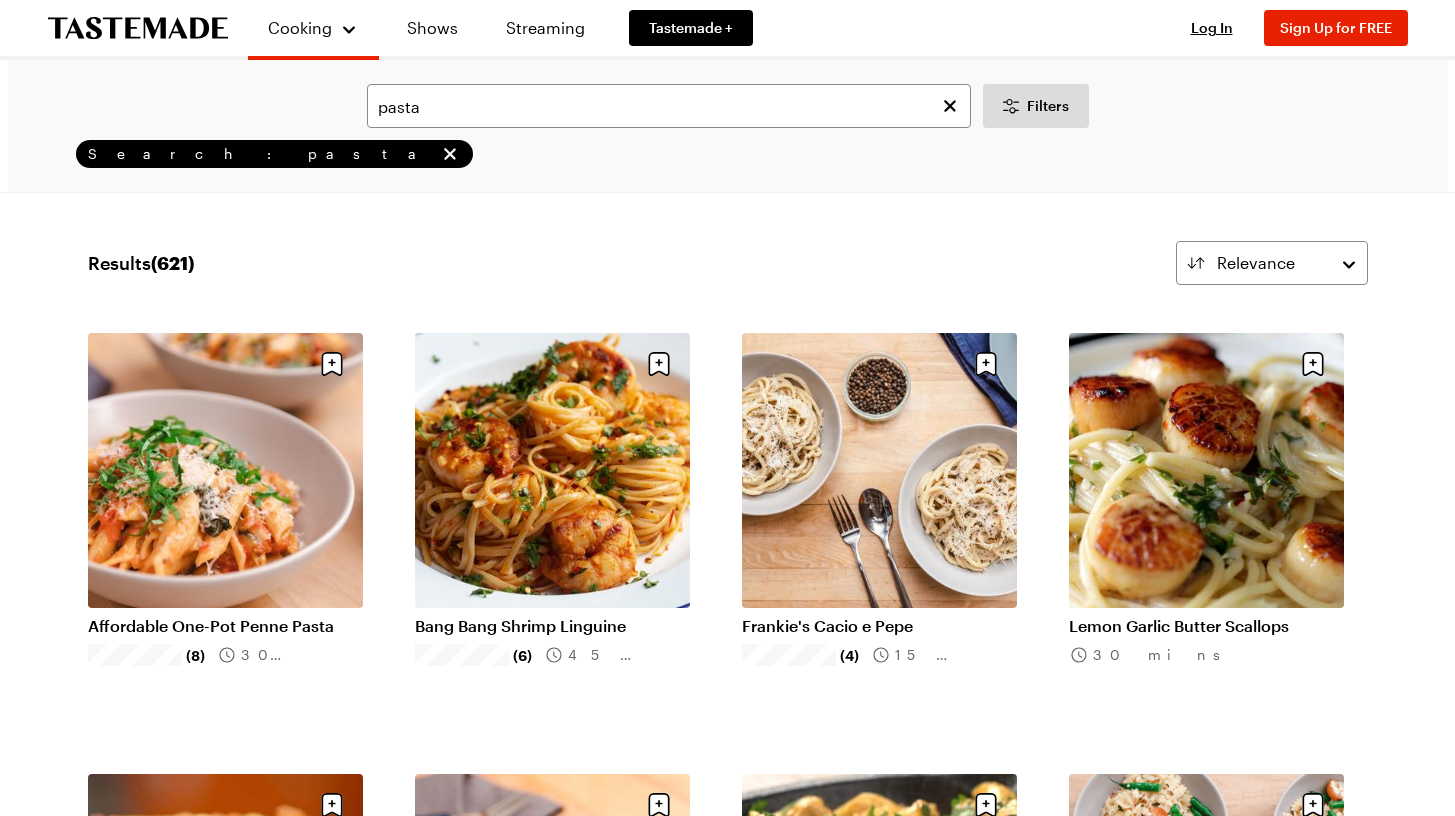 scroll, scrollTop: 0, scrollLeft: 0, axis: both 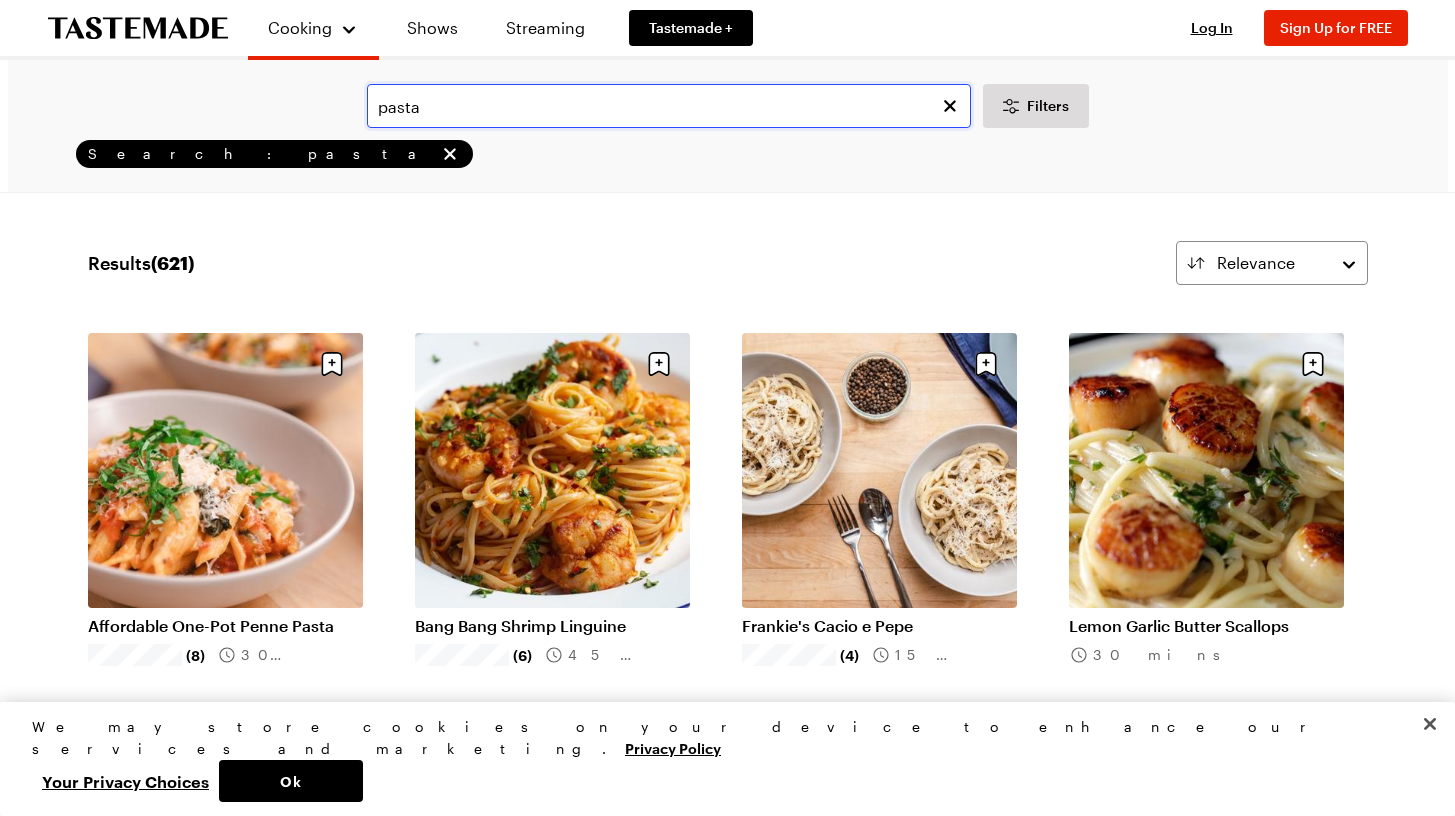 click on "pasta" at bounding box center [669, 106] 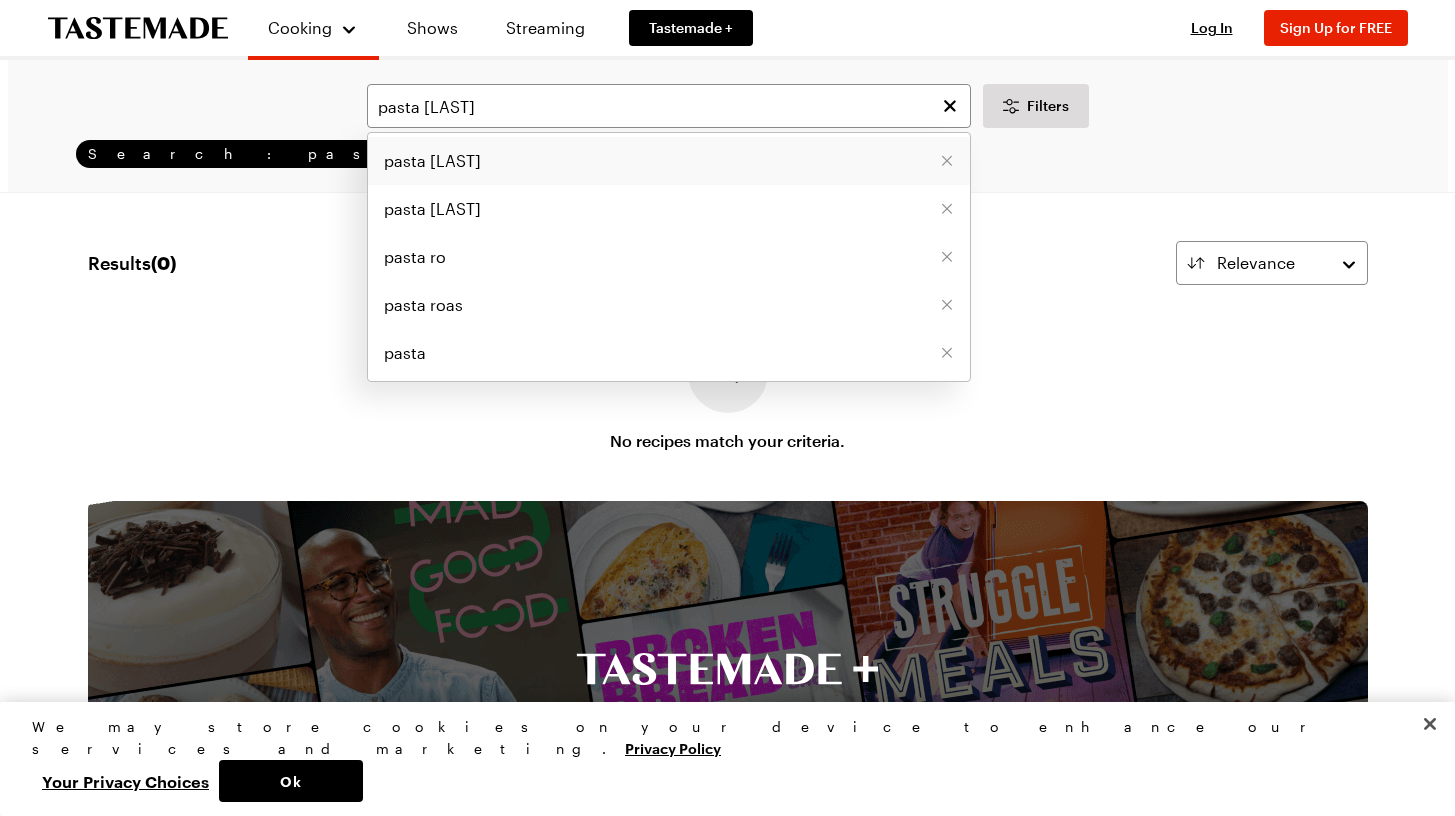 click on "pasta [LAST]" at bounding box center (432, 161) 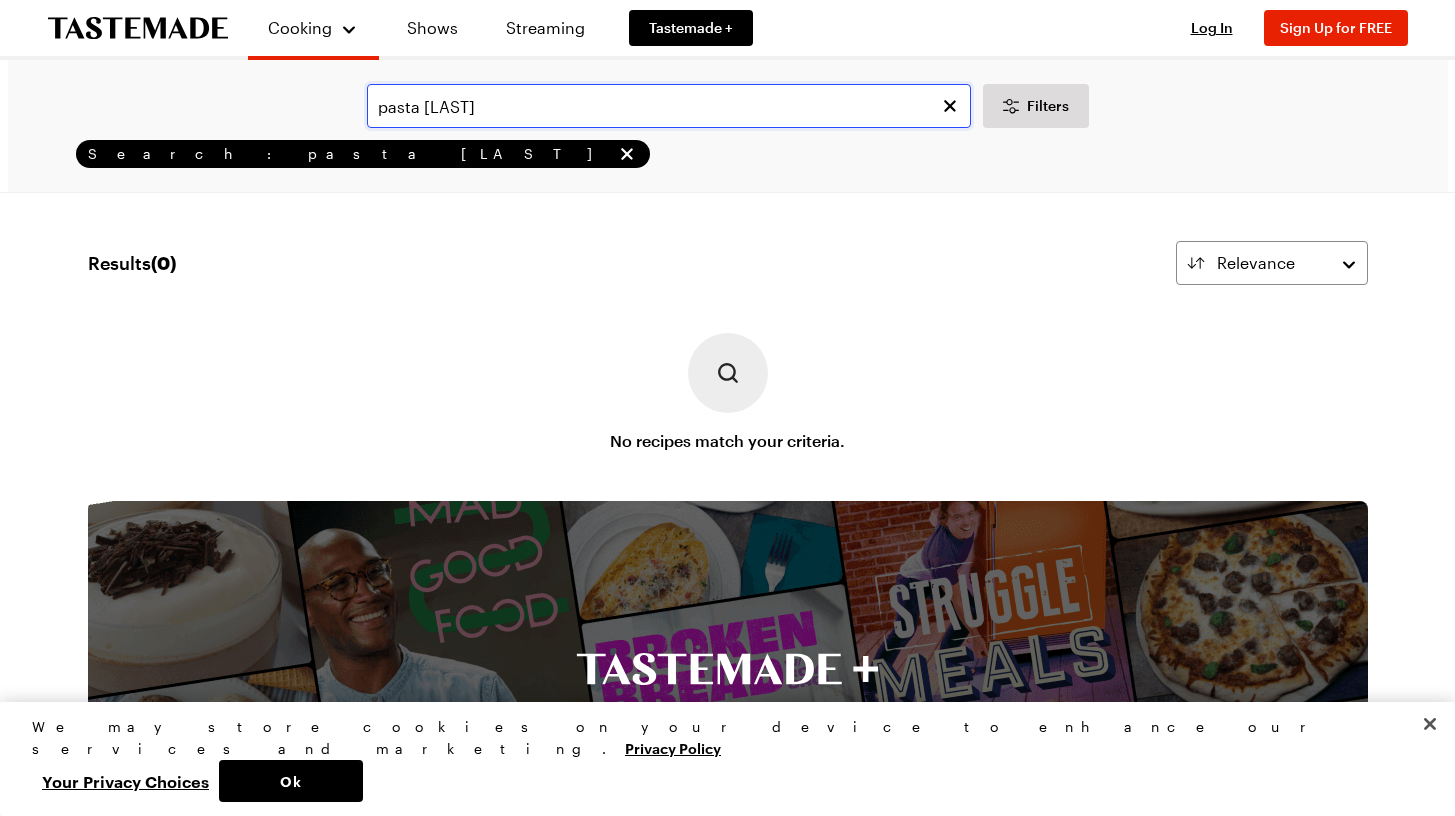 click on "pasta [LAST]" at bounding box center (669, 106) 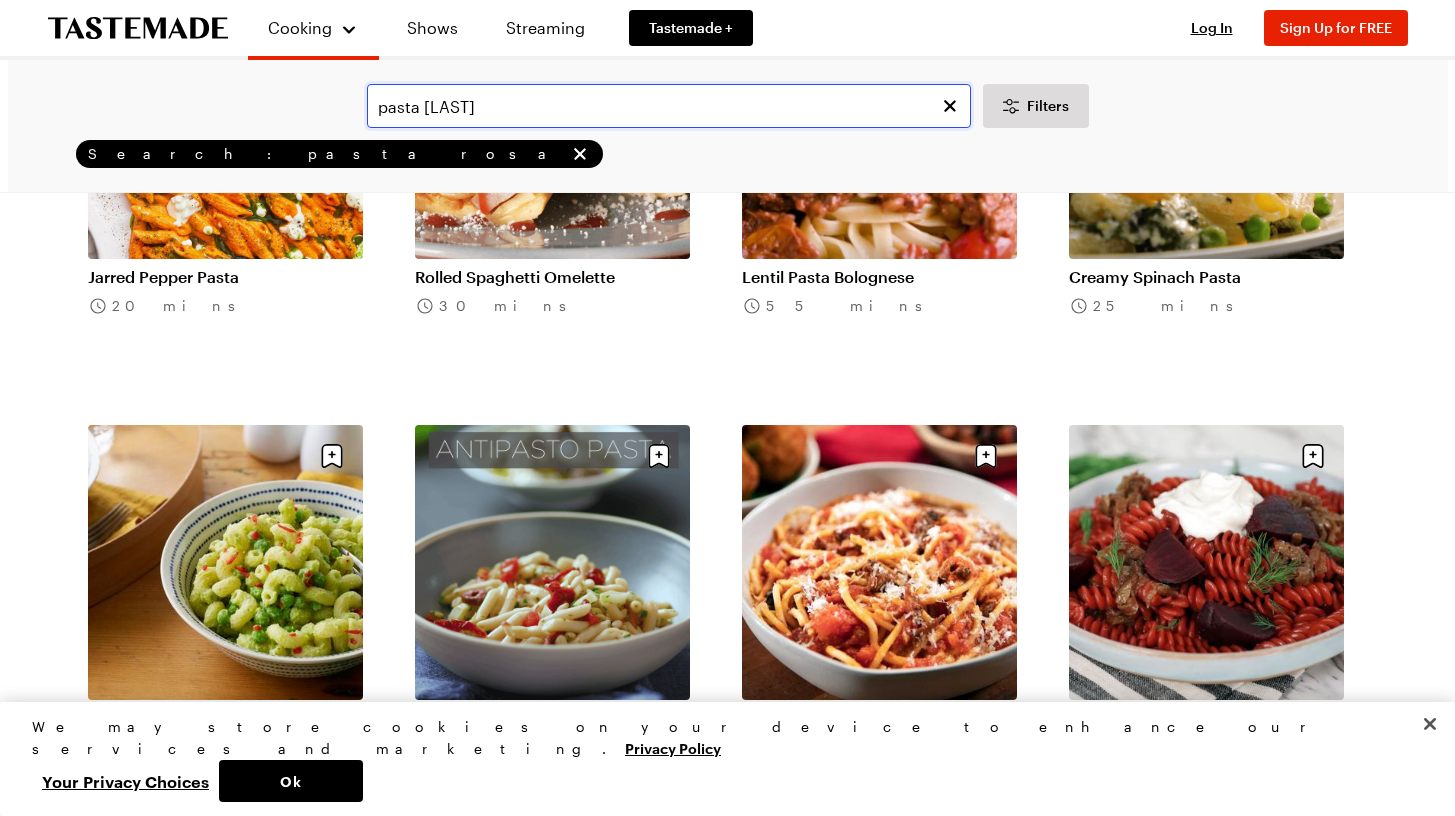 scroll, scrollTop: 351, scrollLeft: 0, axis: vertical 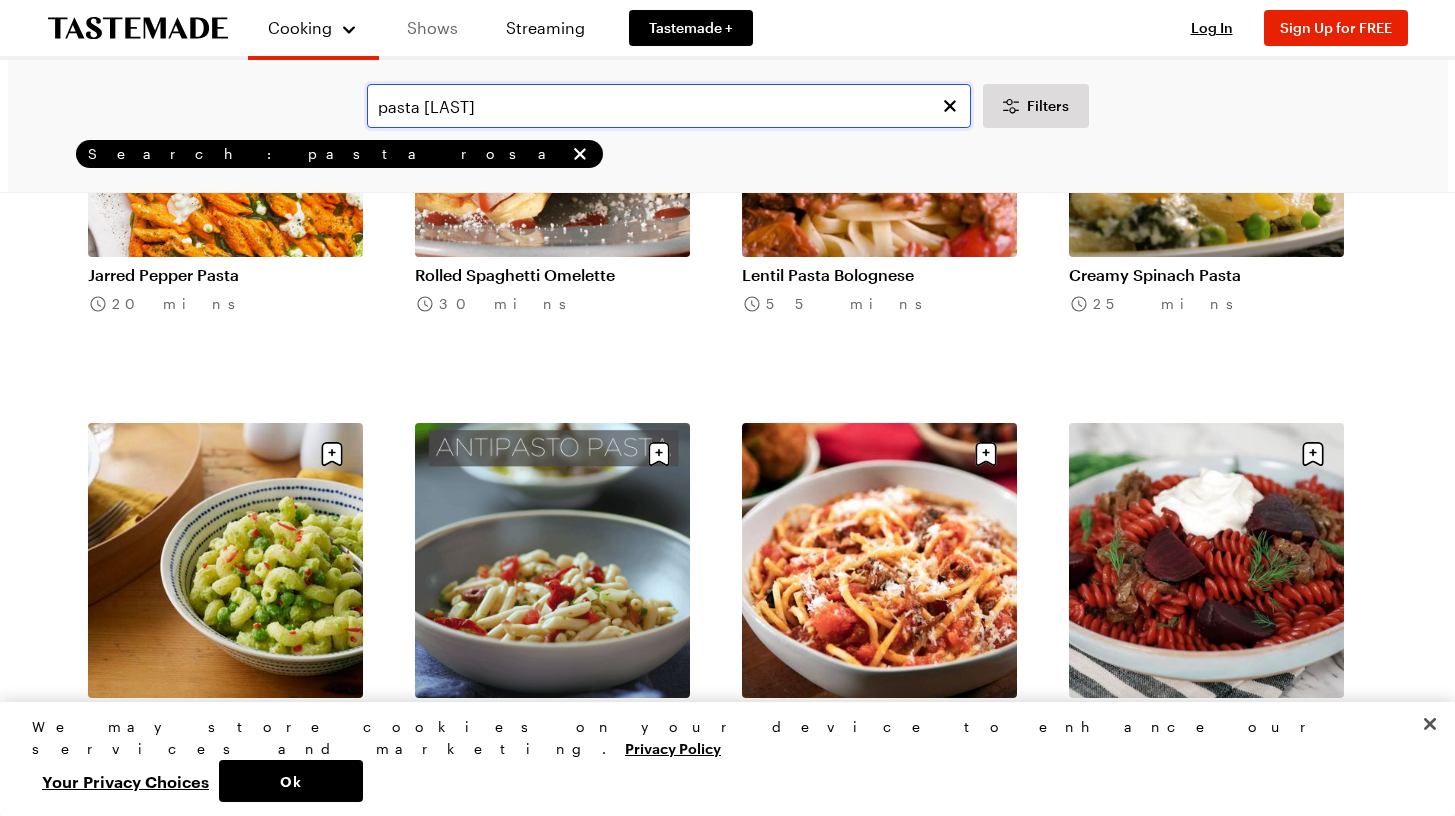 type on "pasta [LAST]" 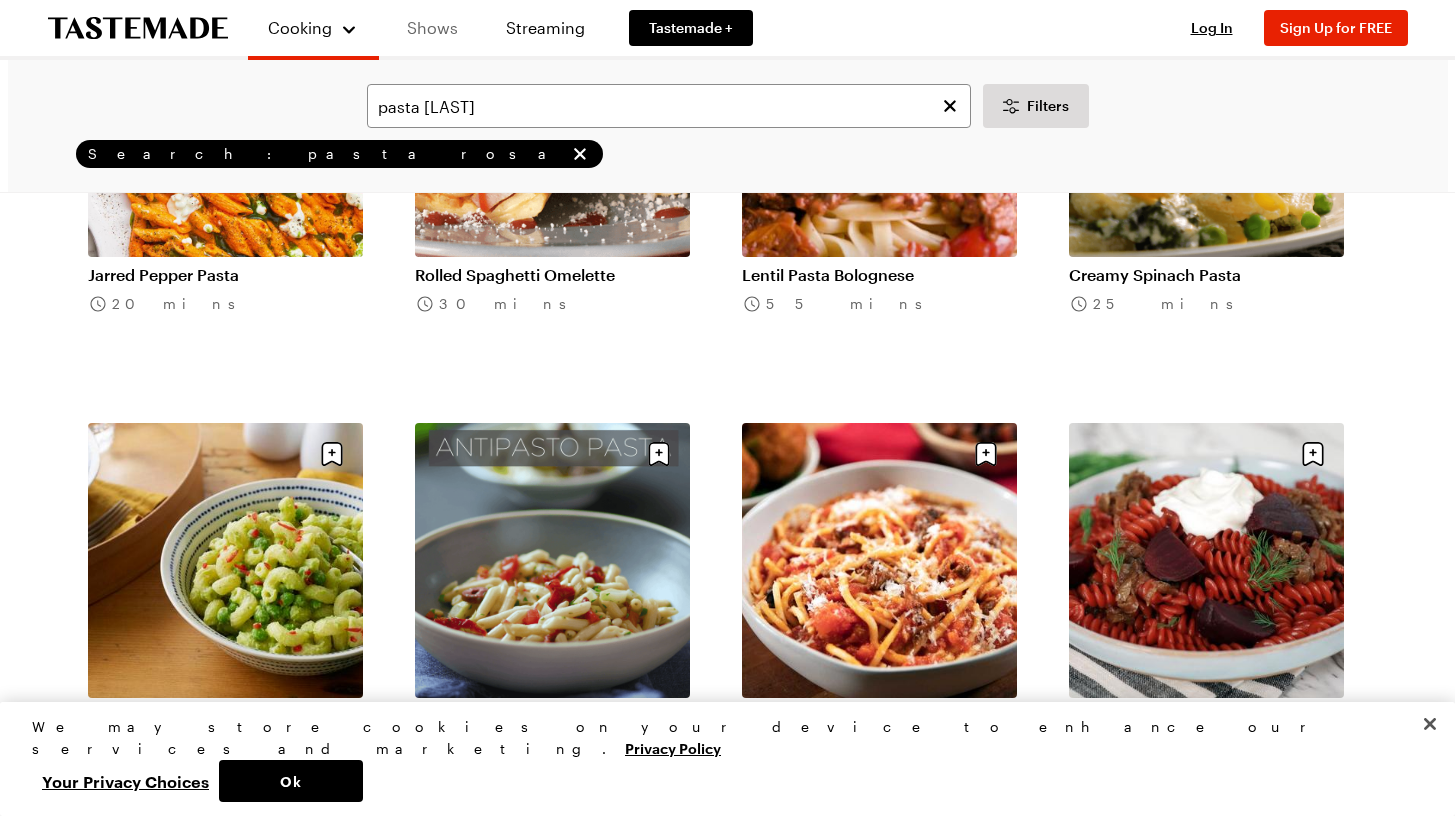 click on "Shows" at bounding box center (432, 28) 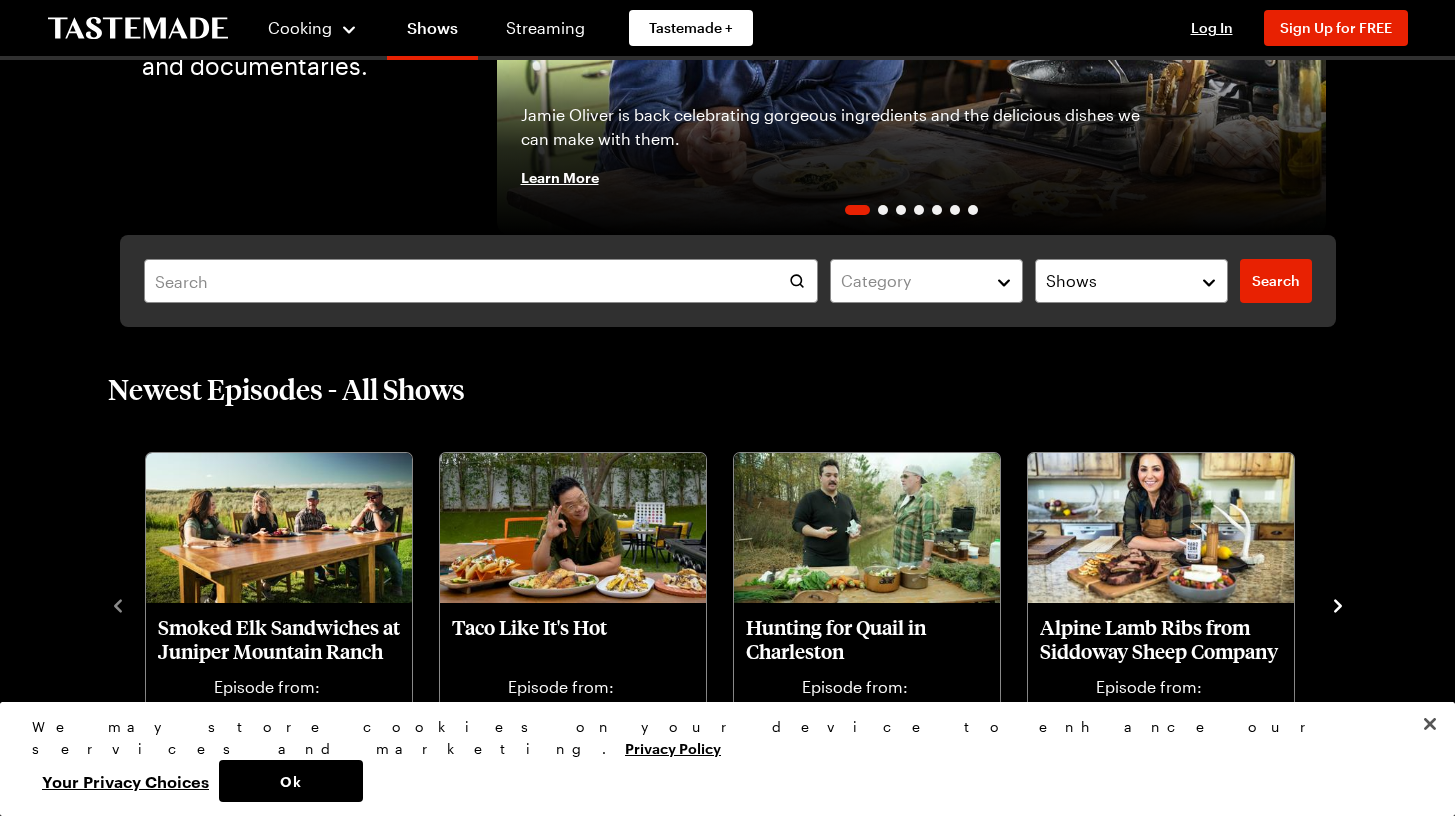 scroll, scrollTop: 0, scrollLeft: 0, axis: both 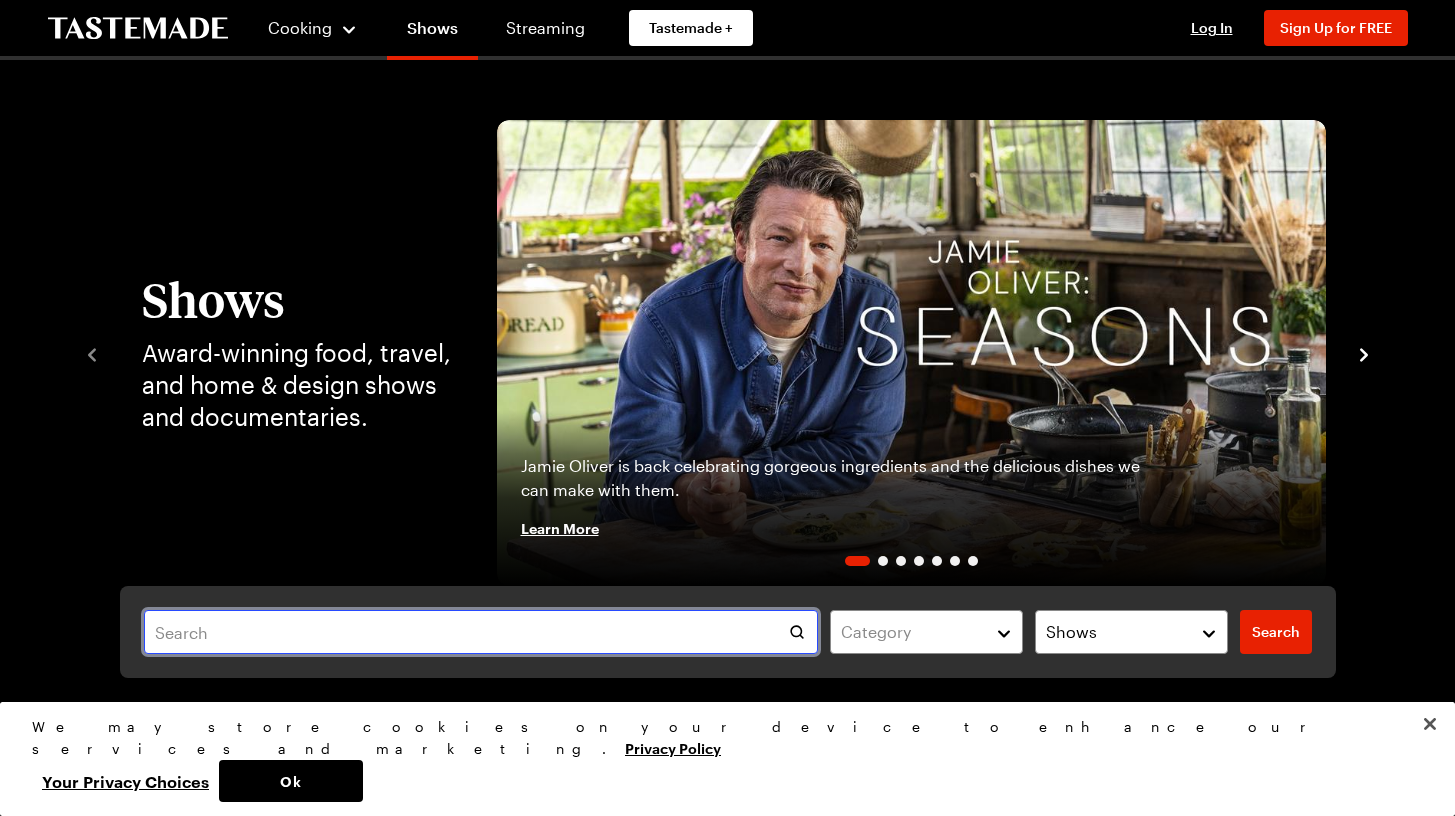 click at bounding box center (481, 632) 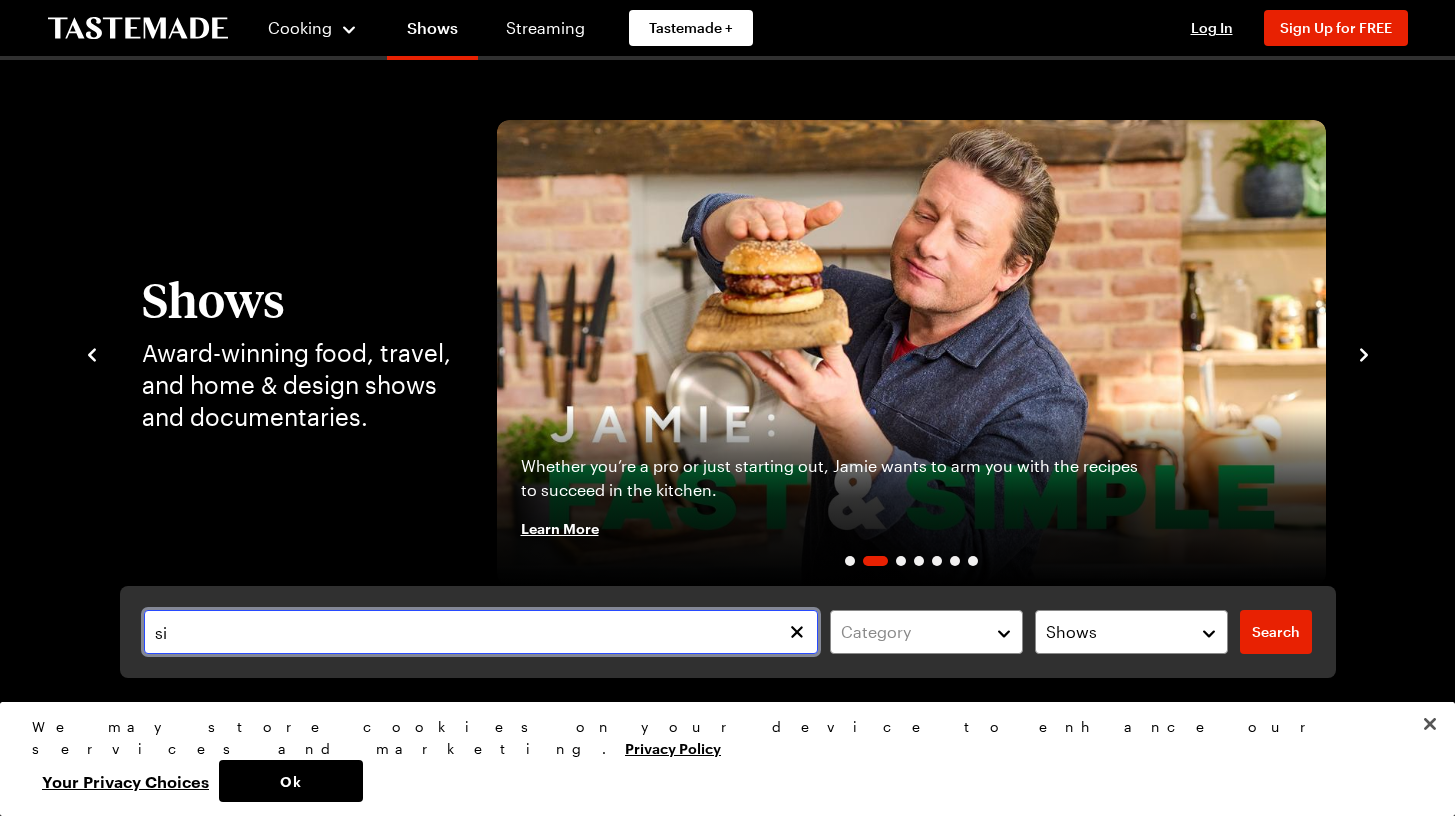 type on "s" 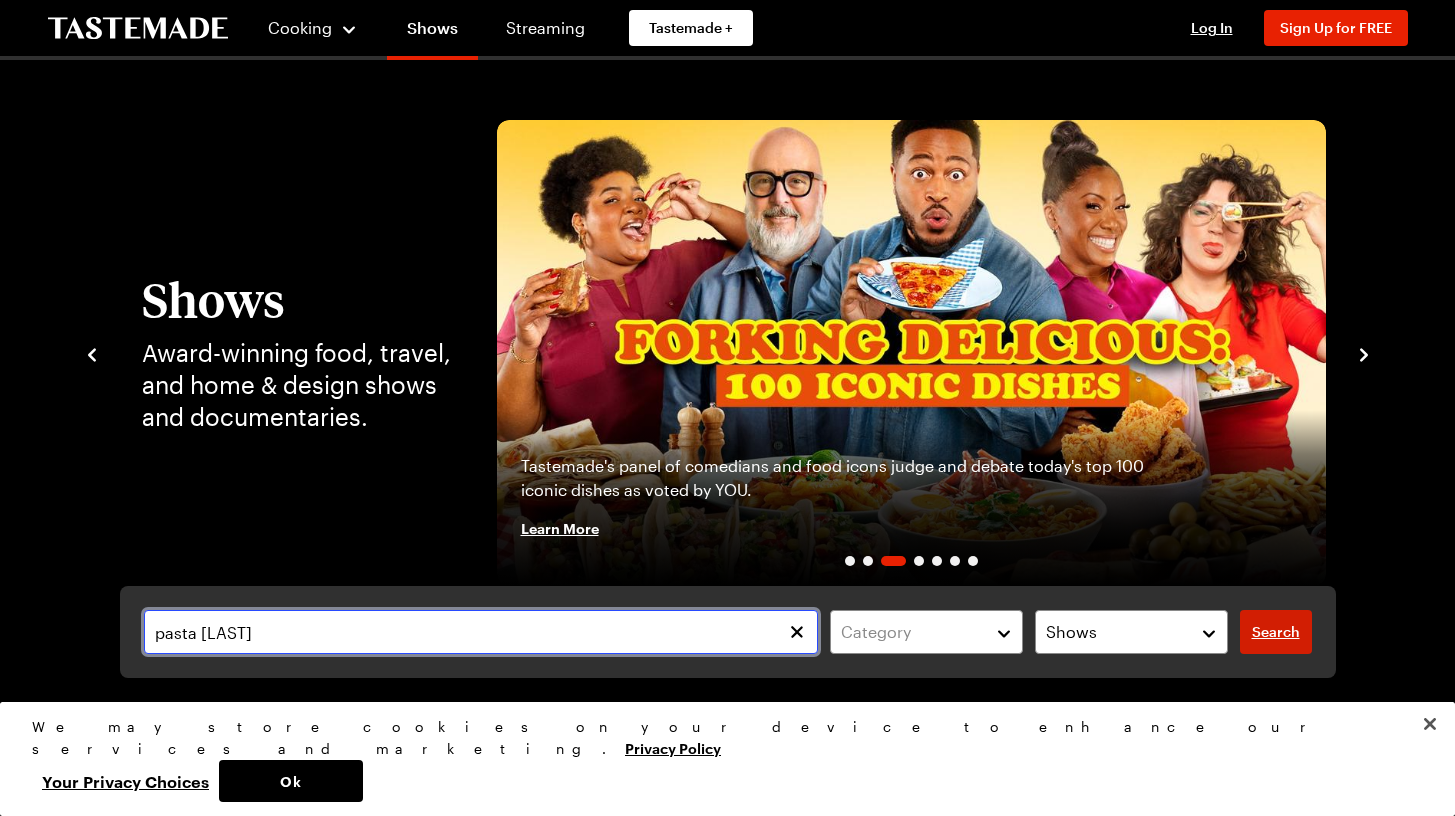 type on "pasta [LAST]" 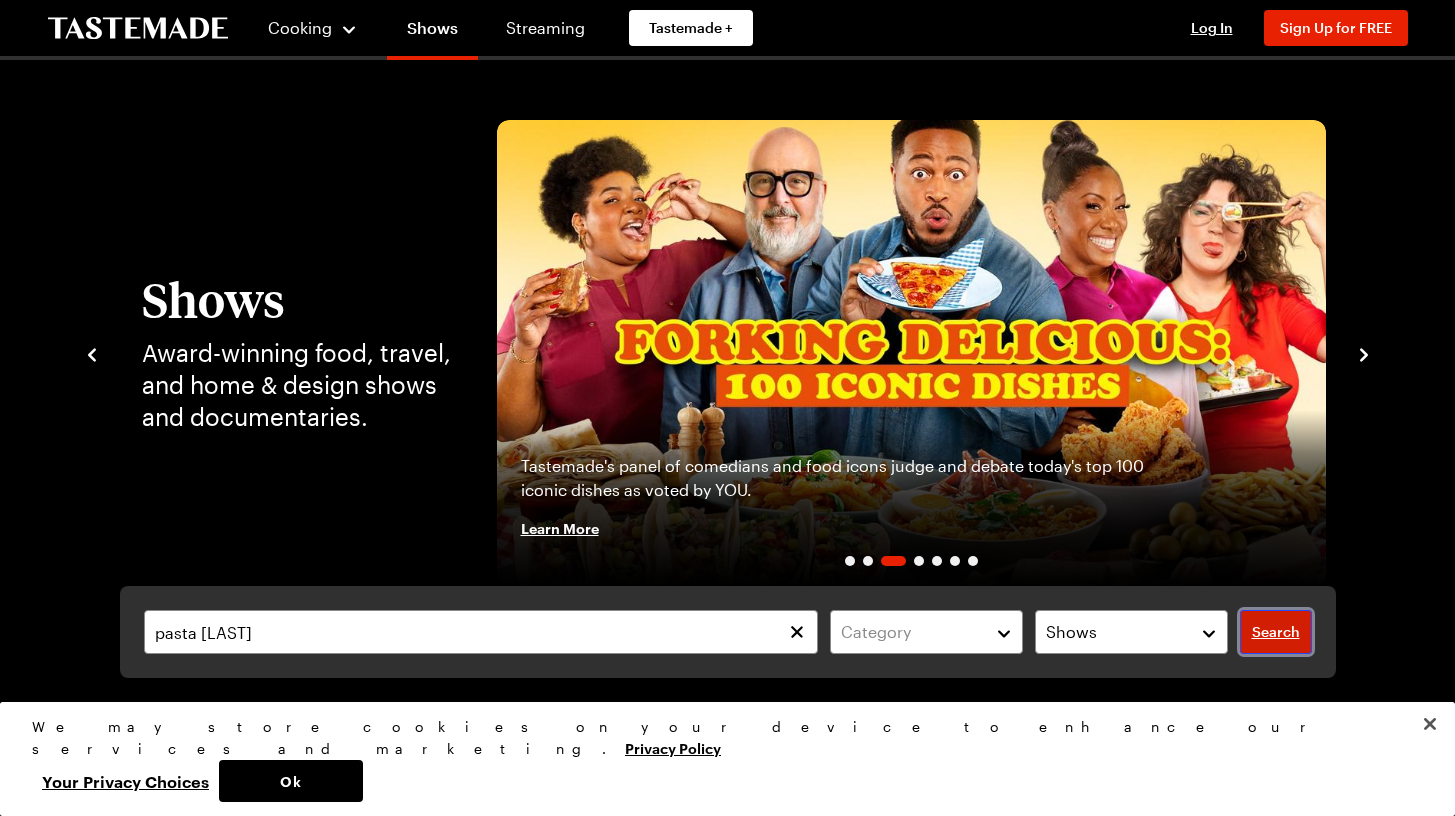 click on "Search" at bounding box center [1276, 632] 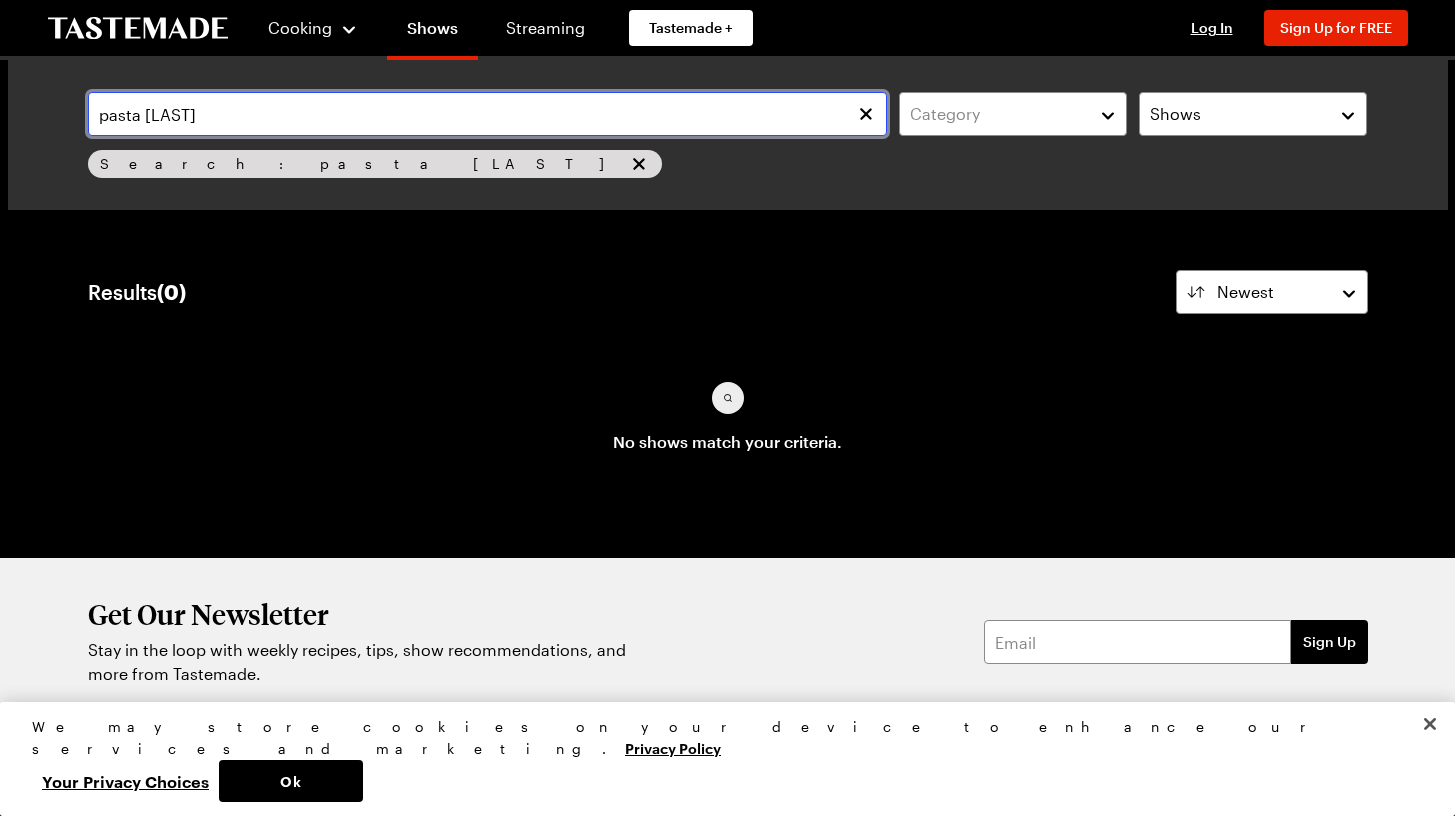 click on "pasta [LAST]" at bounding box center [487, 114] 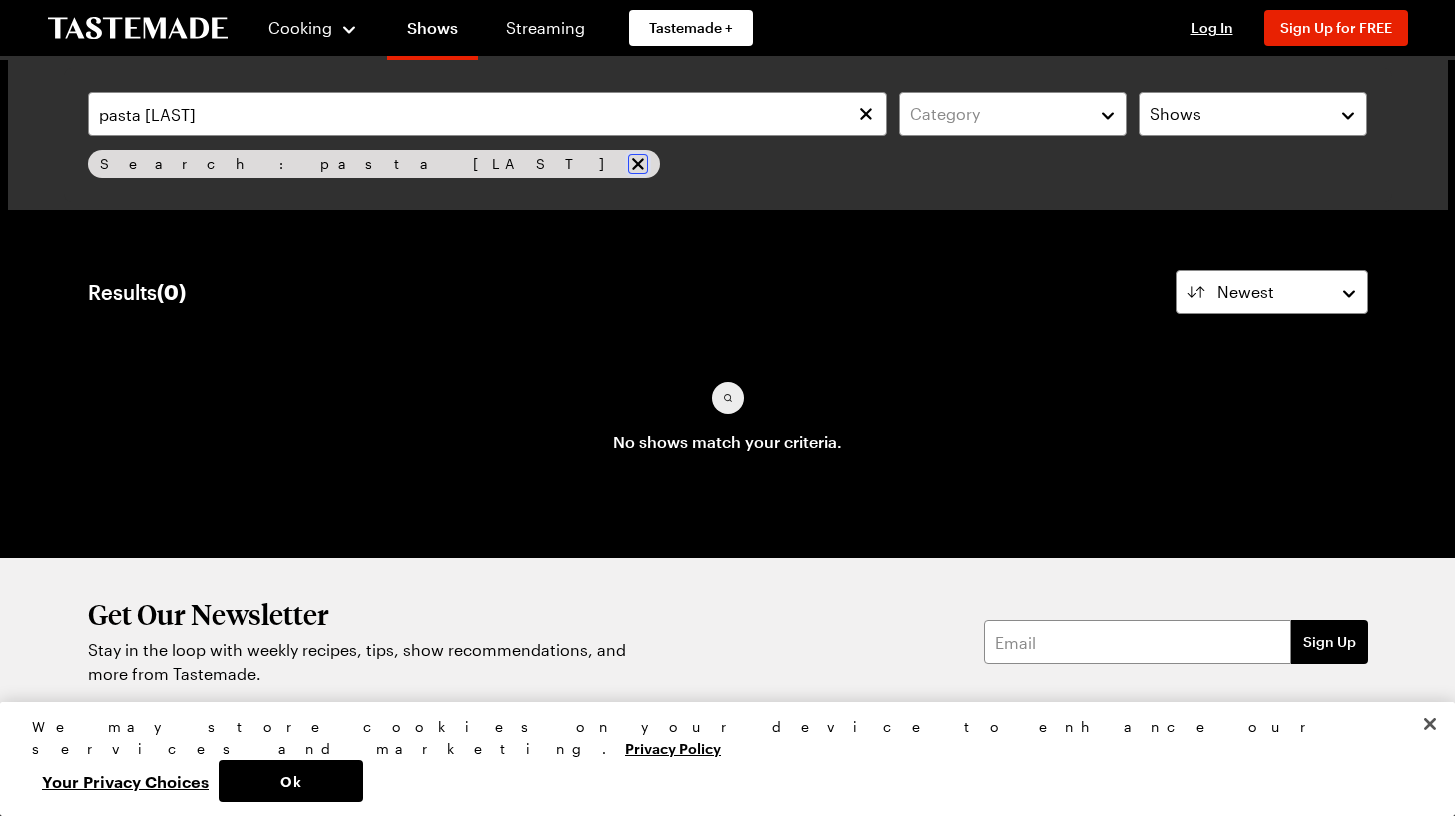 click 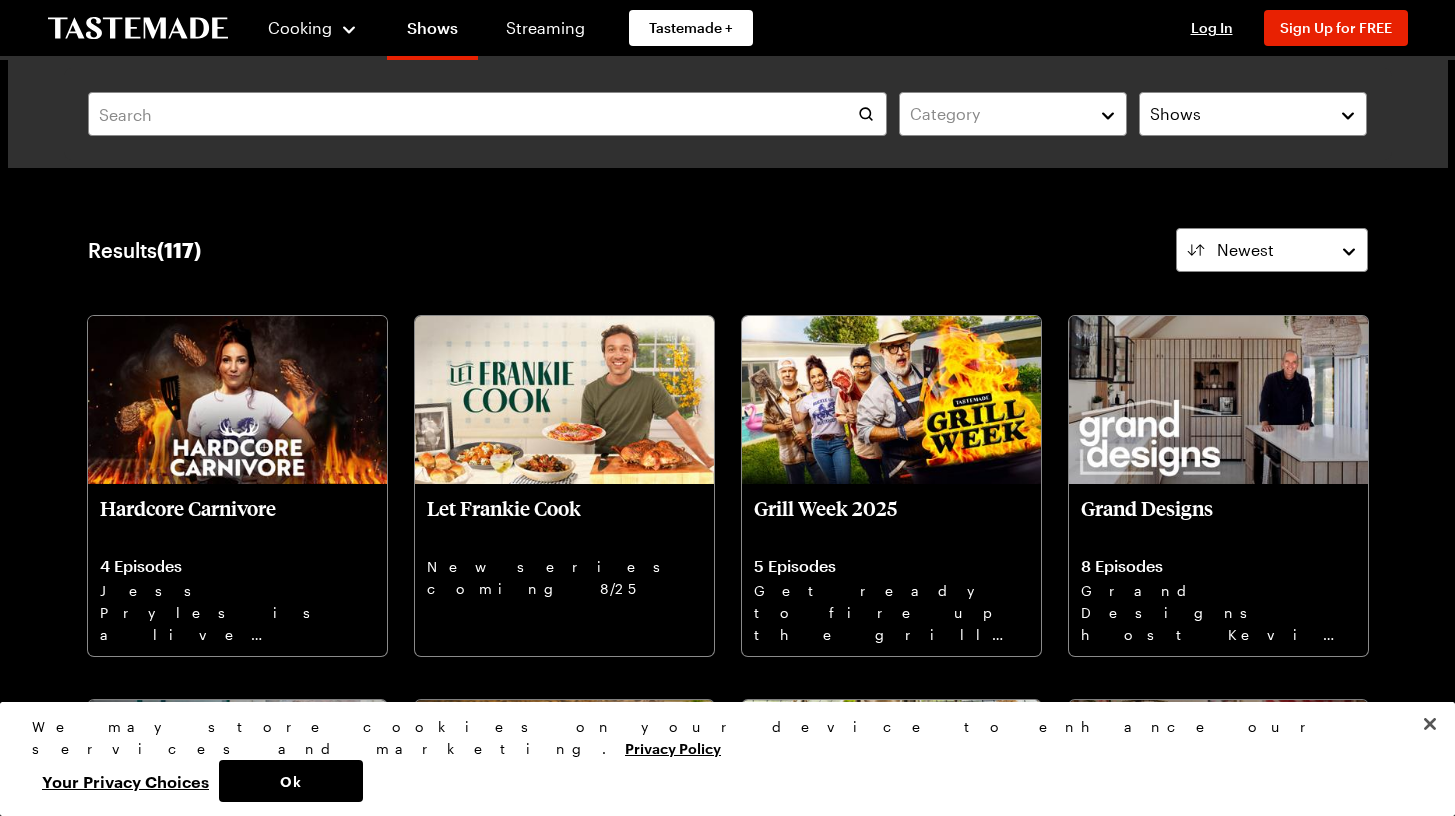 click on "Results  ( 117 ) Newest" at bounding box center [728, 250] 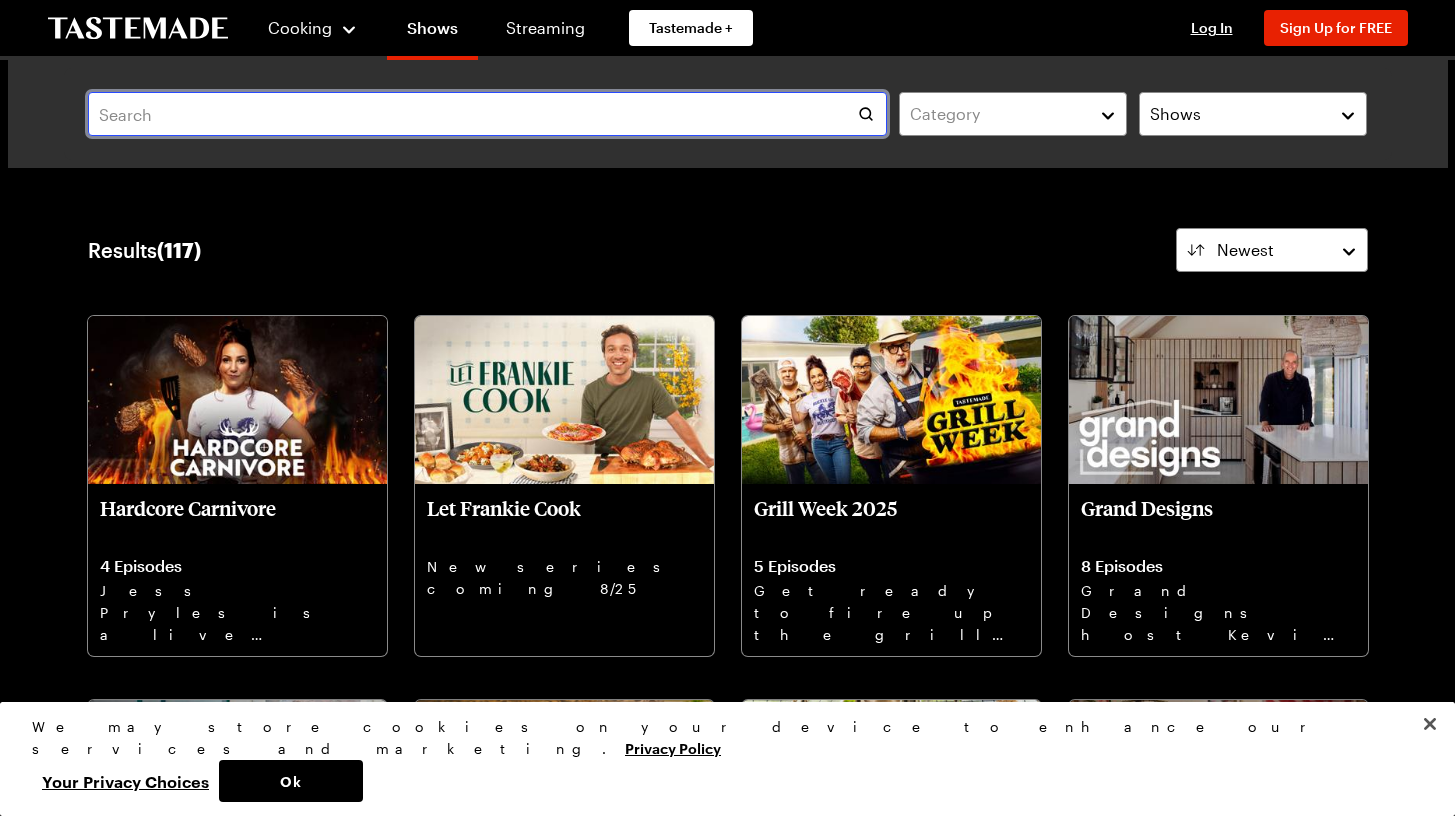 click at bounding box center [487, 114] 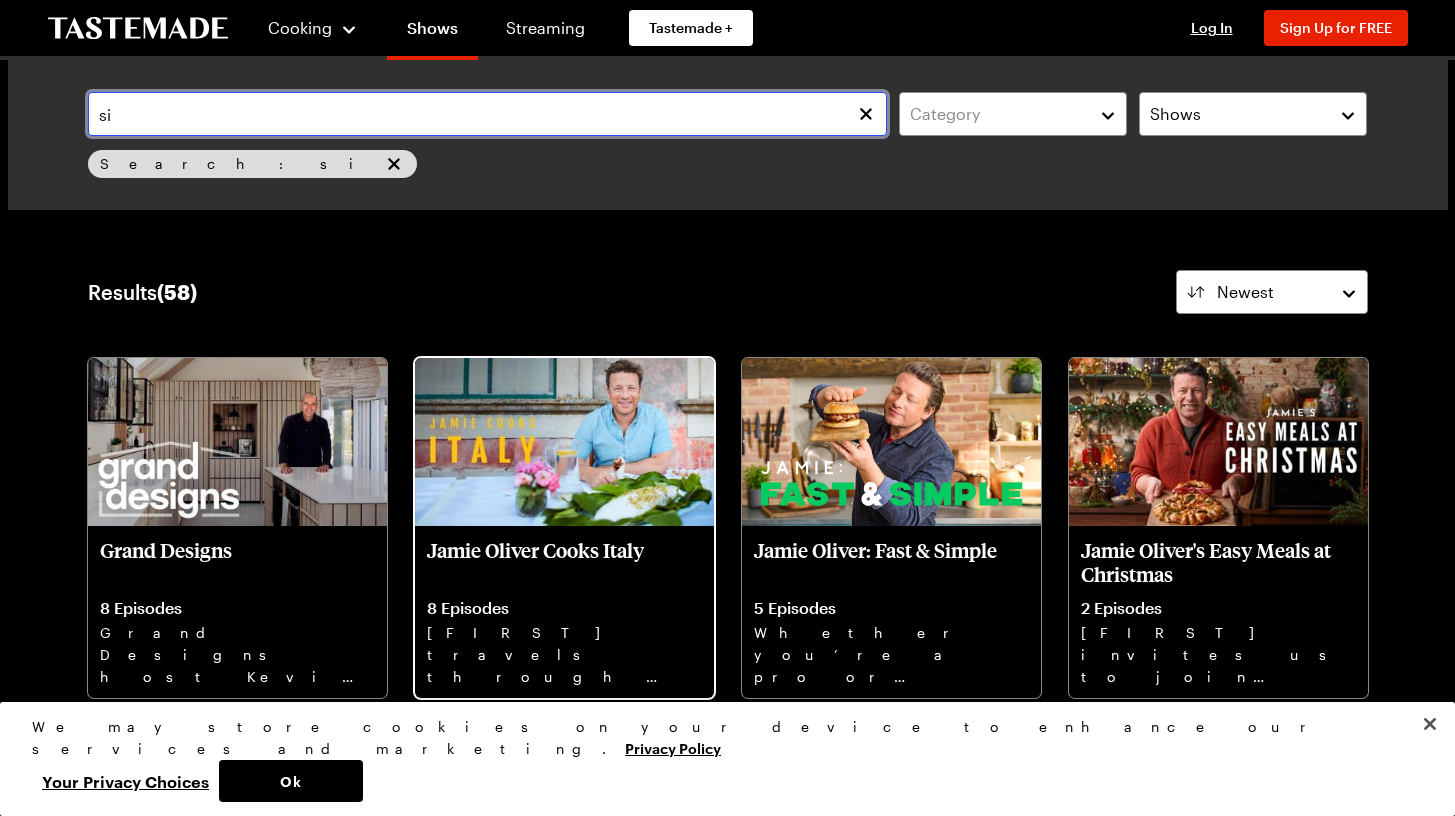 type on "si" 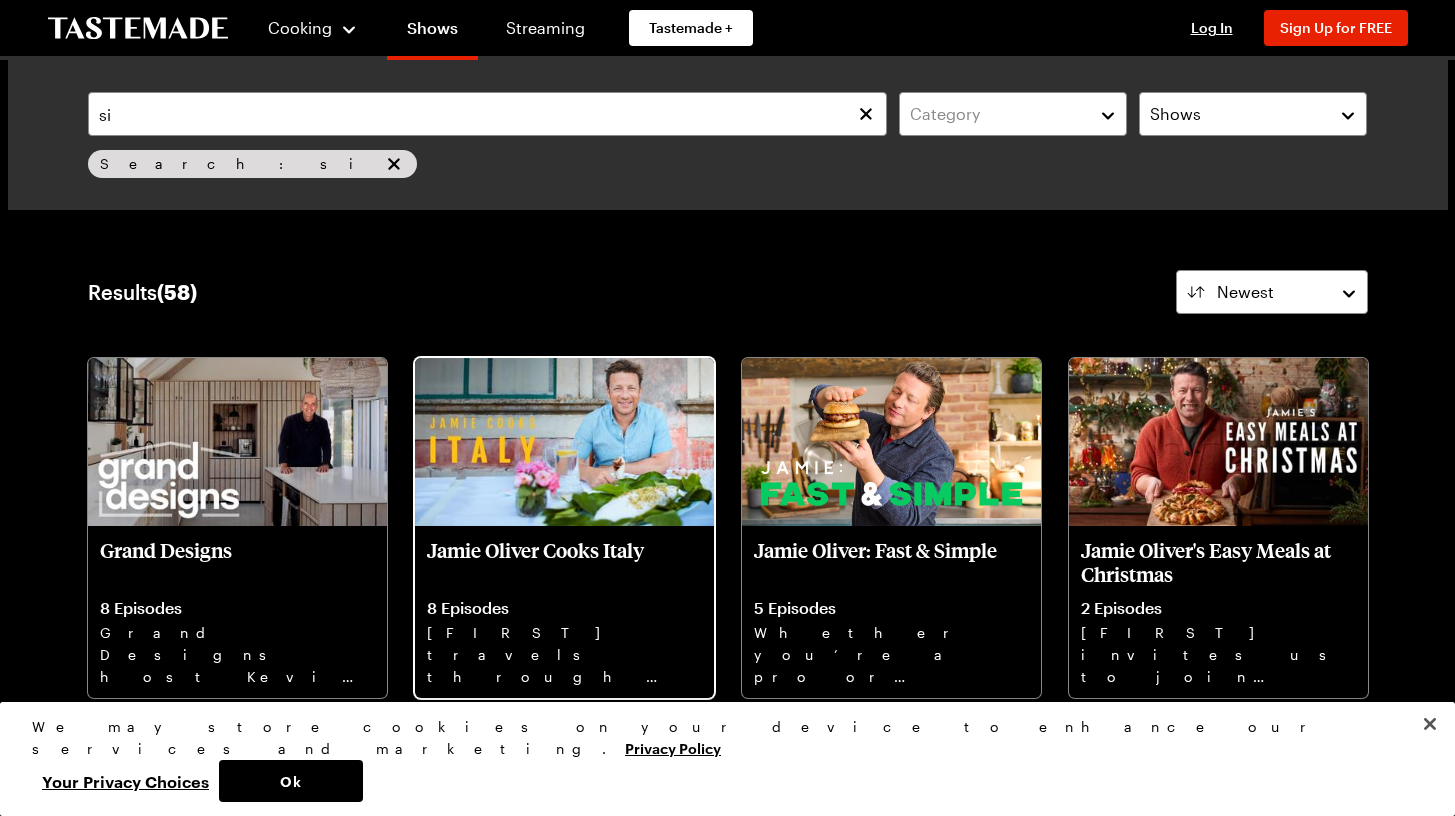 click on "Jamie Oliver Cooks Italy" at bounding box center [564, 562] 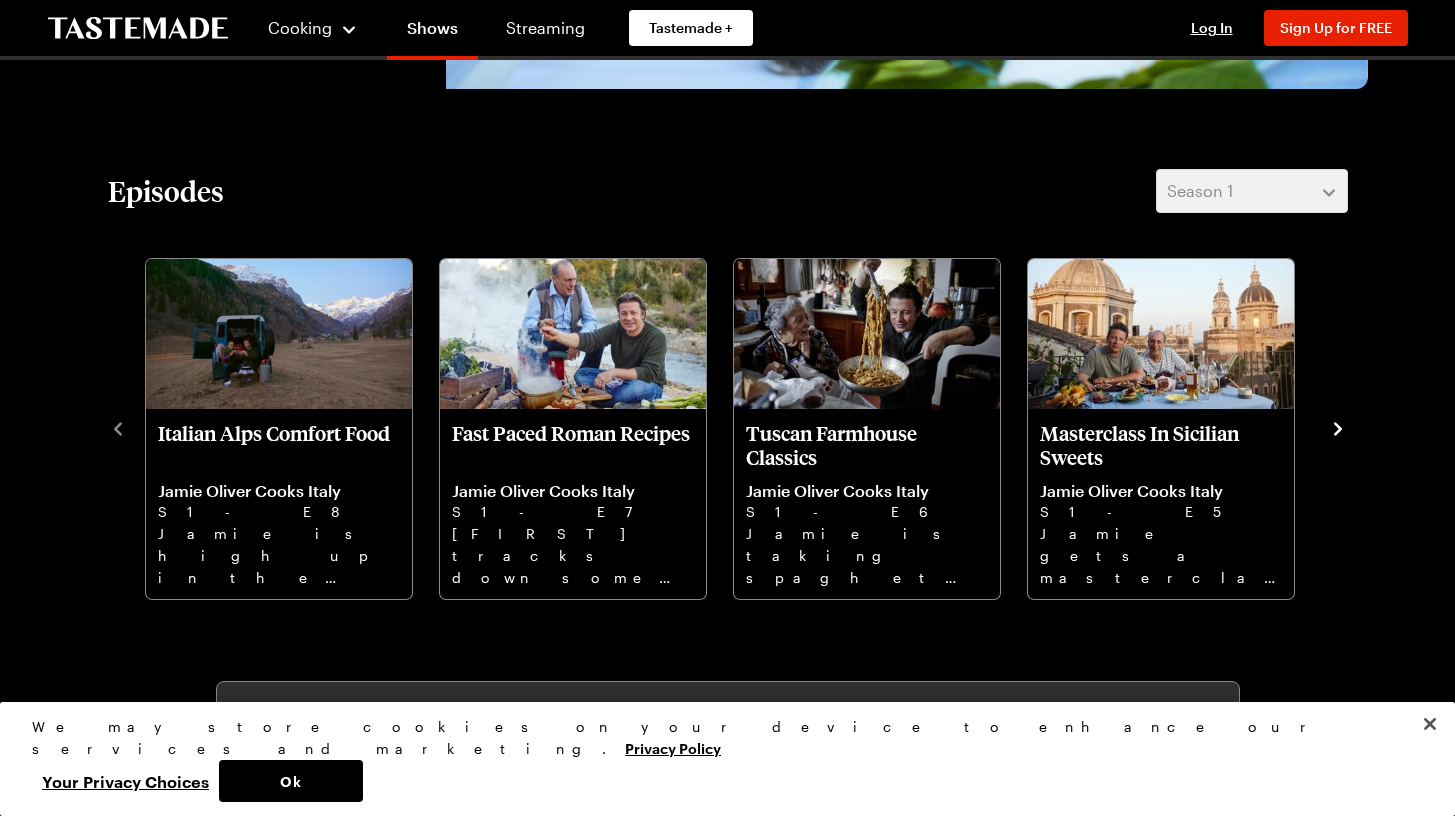 scroll, scrollTop: 525, scrollLeft: 0, axis: vertical 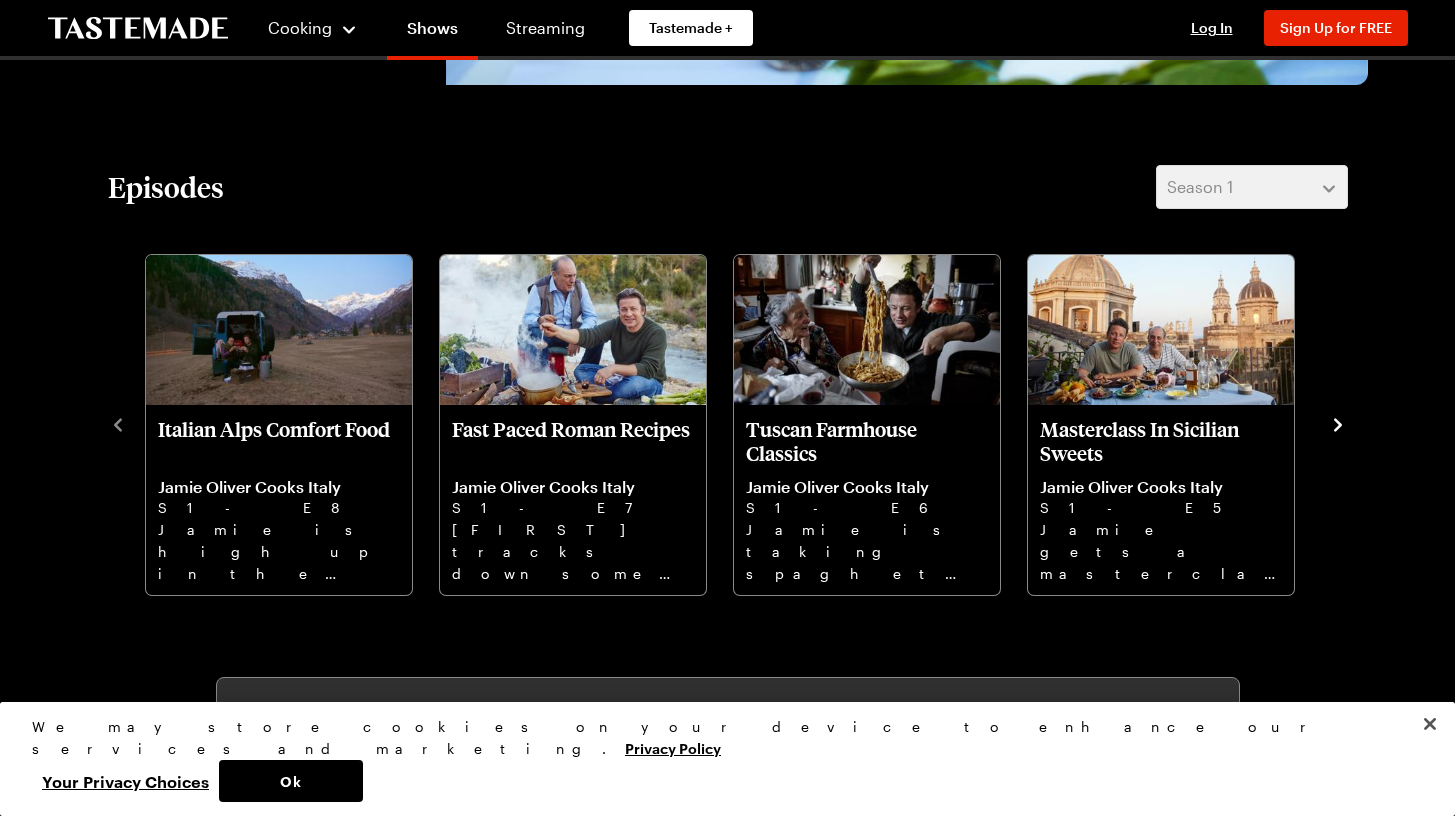 click on "Episodes Season 1 Italian Alps Comfort Food [FIRST] [LAST] Cooks Italy S1 - E8 [FIRST] is high up in the Italian Alps cooking some great comfort food. Fast Paced Roman Recipes [FIRST] [LAST] Cooks Italy S1 - E7 [FIRST] tracks down some fast, fresh and easy recipes, featuring tasty minty pea tortiglioni and gnocchi. Tuscan Farmhouse Classics [FIRST] [LAST] Cooks Italy S1 - E6 [FIRST] is taking spaghetti bolognese to the next level and re-creating a mind-blowing Jewish-Italian recipe. Masterclass In Sicilian Sweets [FIRST] [LAST] Cooks Italy S1 - E5 [FIRST] gets a masterclass in Sicilian sweets and cooking up an epic tuna, prawn and pistachio spaghetti. Roasting Hilltop Lamb in Basilicata [FIRST] [LAST] Cooks Italy S1 - E4 [FIRST] visits Basilicata in search of some old school Italian recipes. Making Pizza in Naples [FIRST] [LAST] Cooks Italy S1 - E3 [FIRST] visits the pizza capital of Italy to learn recipes from the locals. Hand-Crafted Pasta in Puglia [FIRST] [LAST] Cooks Italy S1 - E2 Best of Salina's Land and Sea S1 - E1" at bounding box center [728, 381] 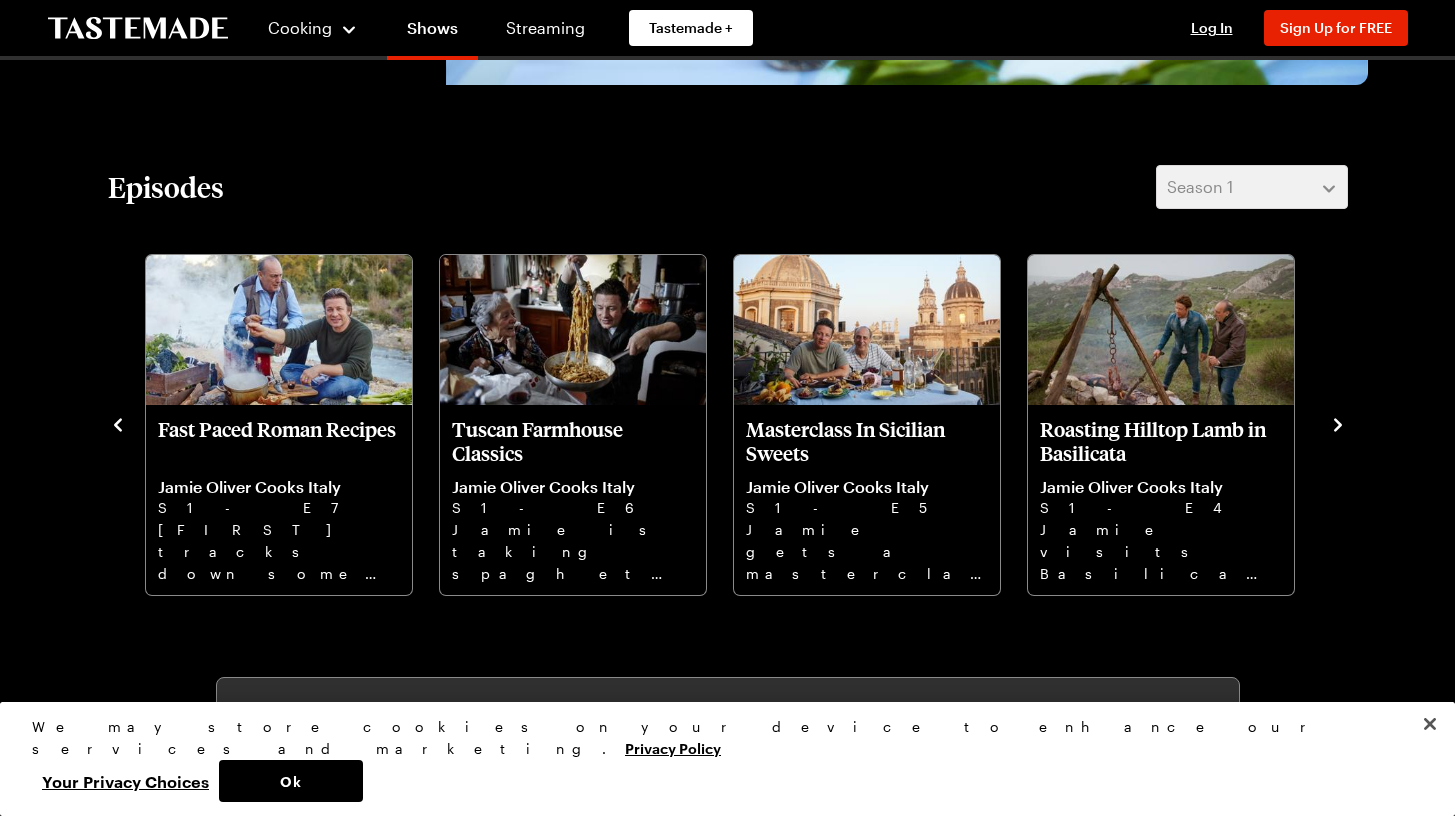 click 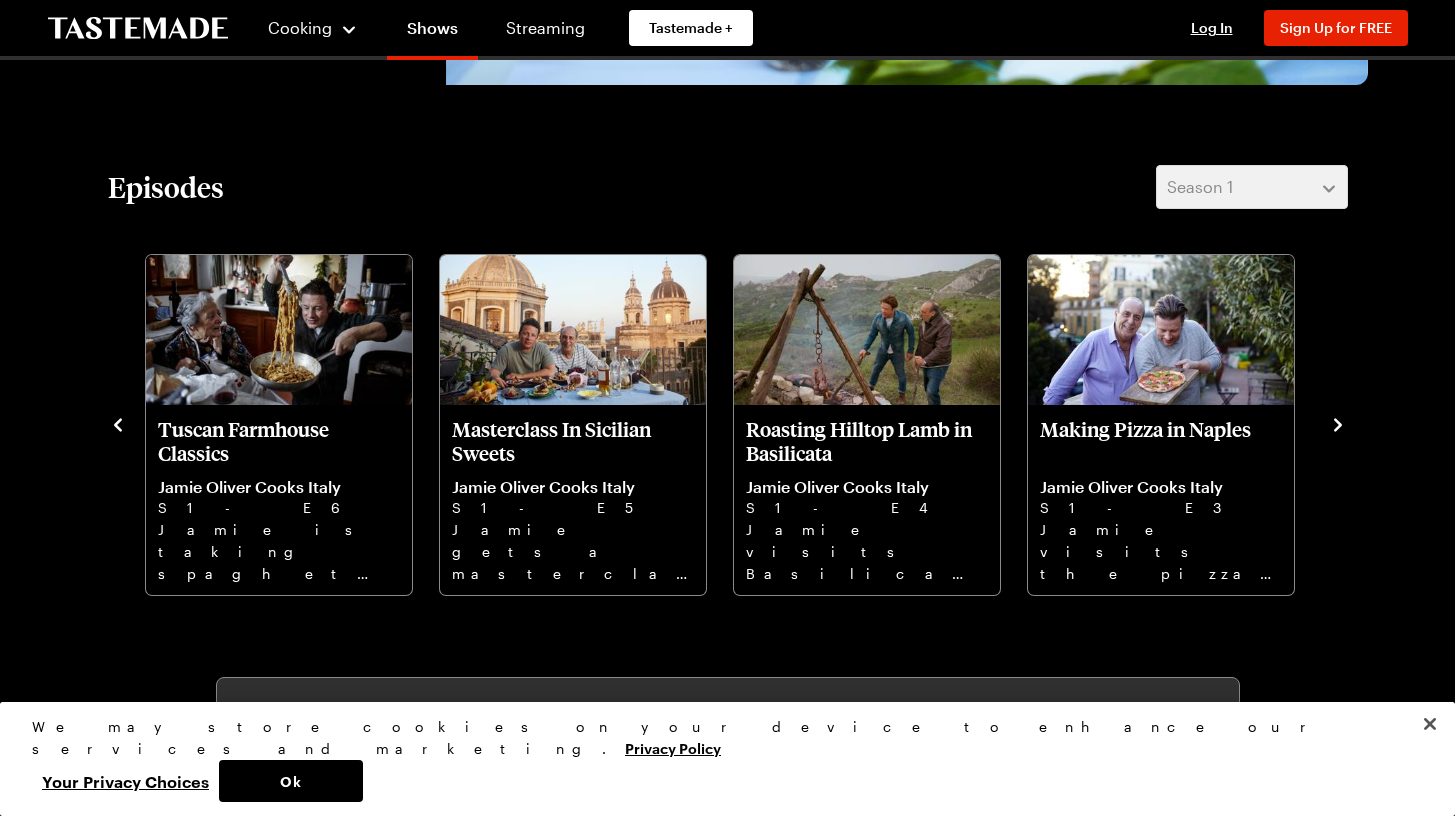 click 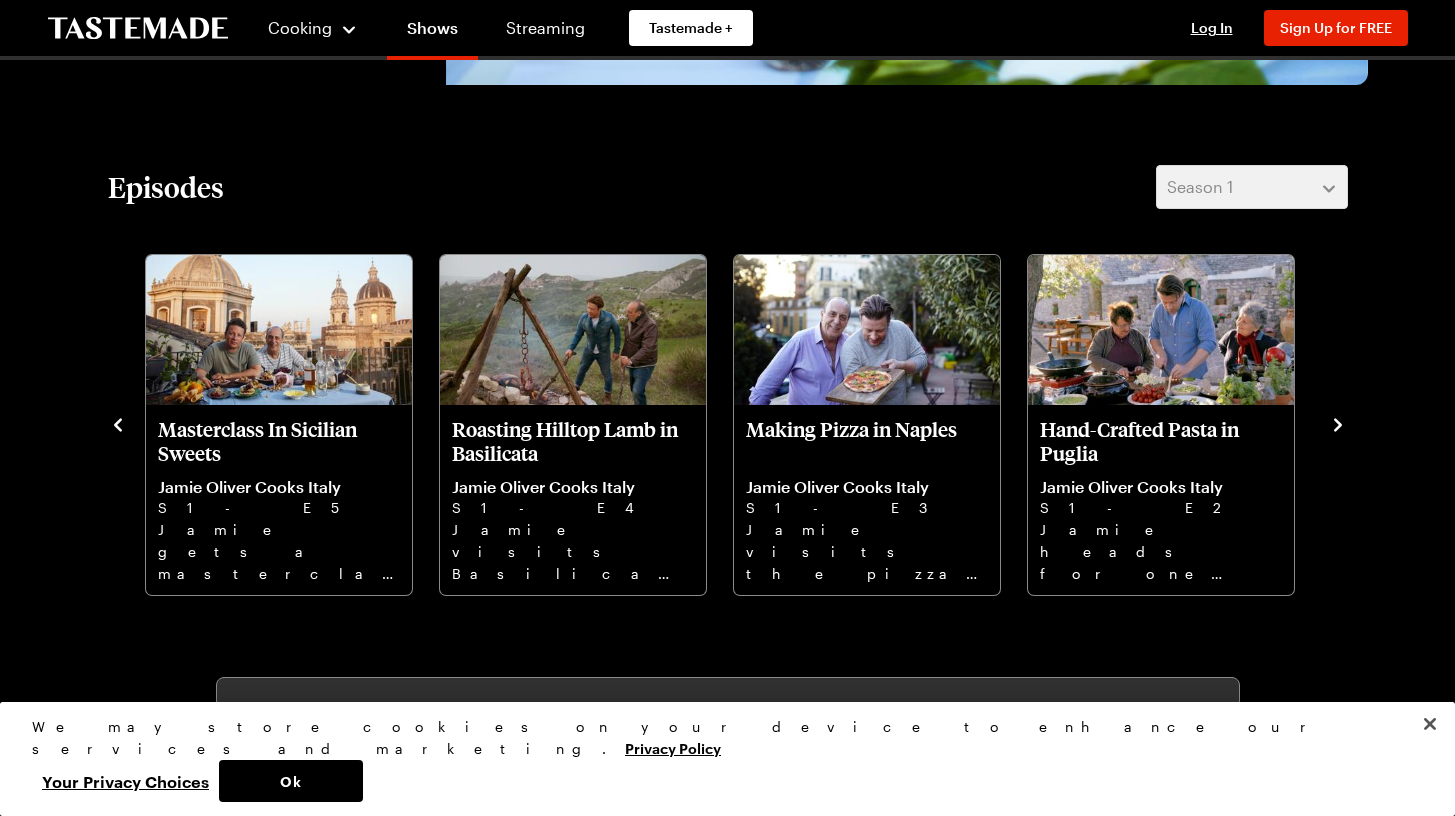 click 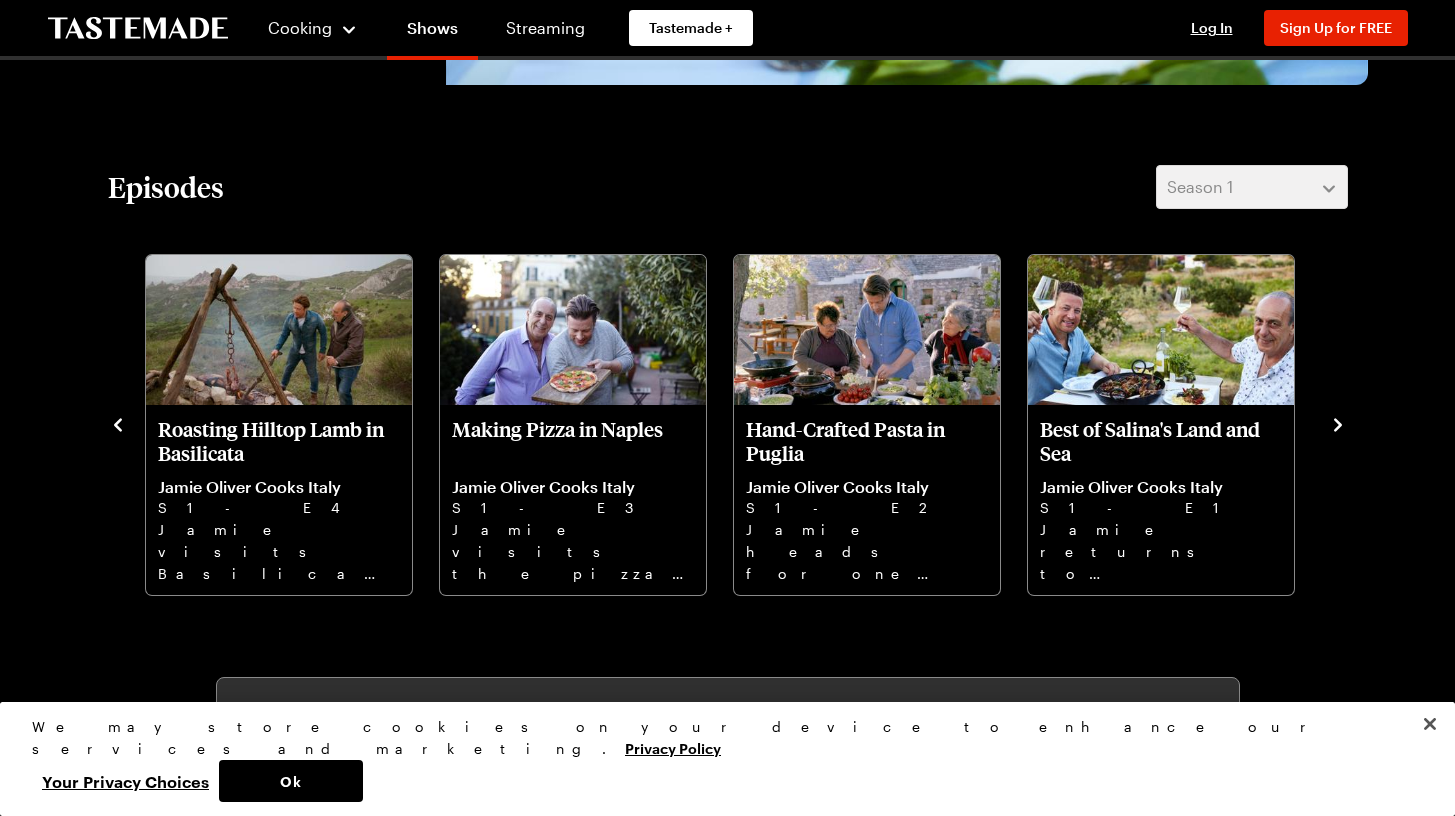 click 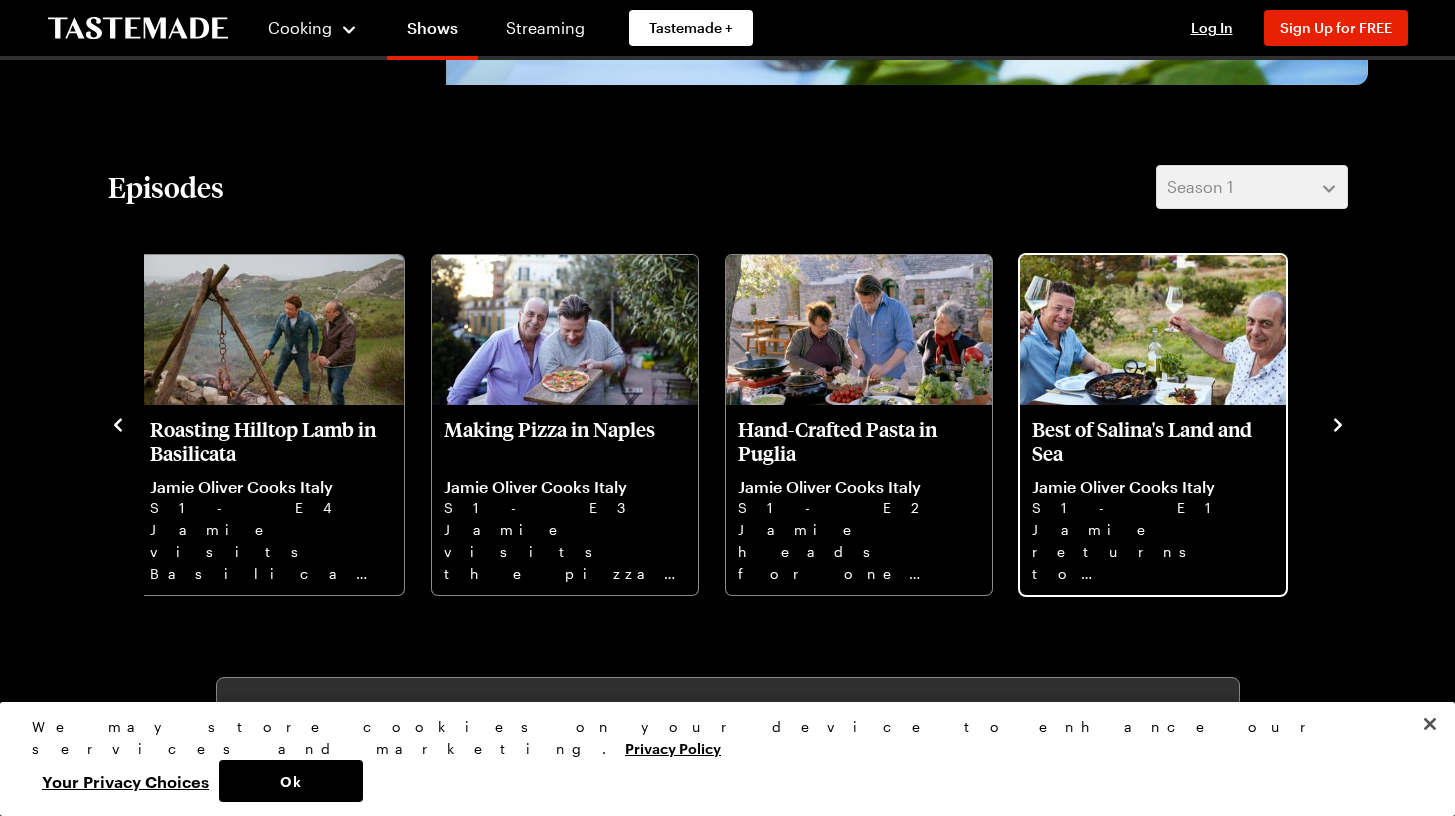 click on "Best of Salina's Land and Sea" at bounding box center (1153, 441) 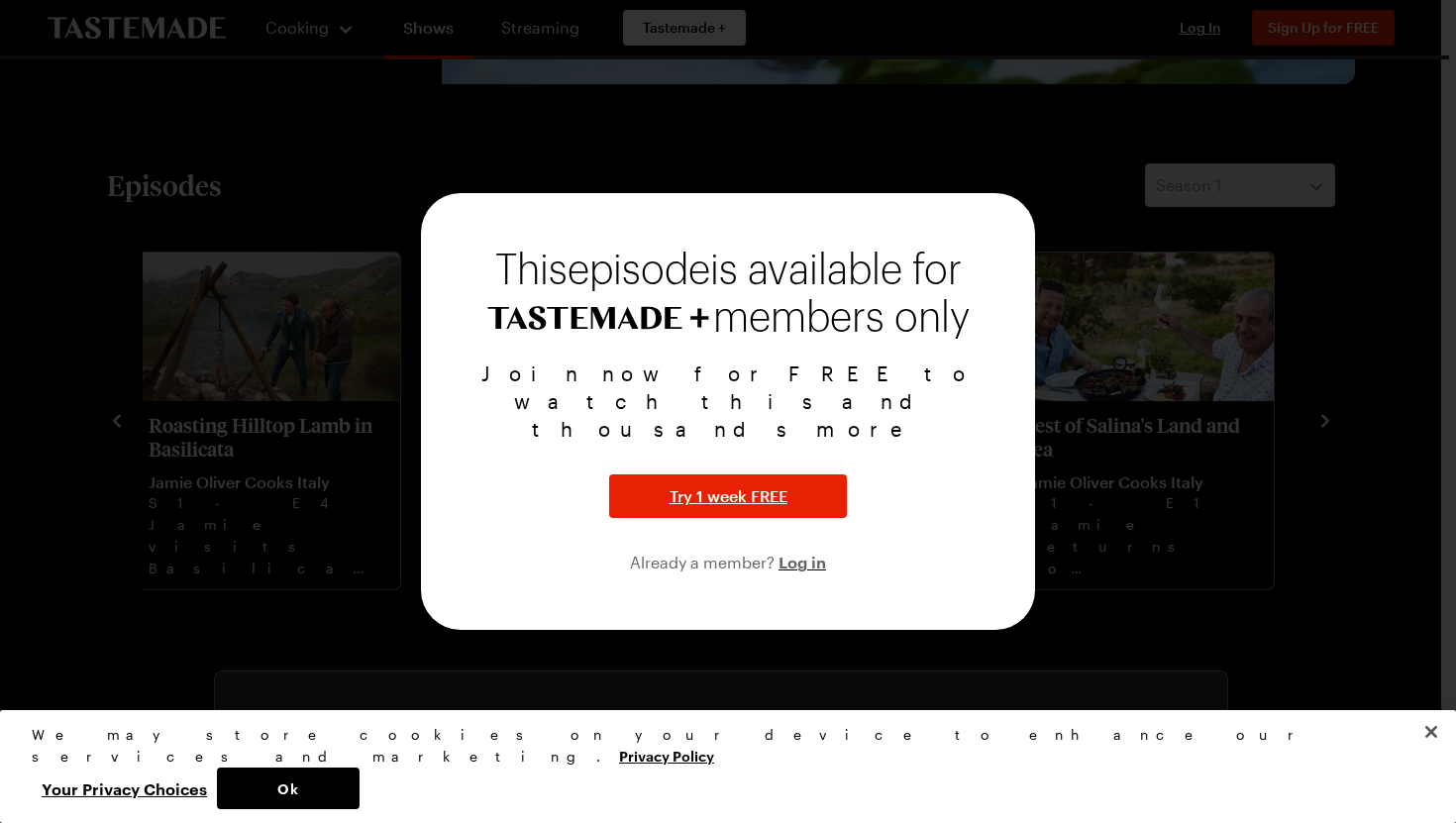 click on "Join now for FREE to watch this and thousands more Try 1 week FREE Already a member? Log in" at bounding box center [728, 466] 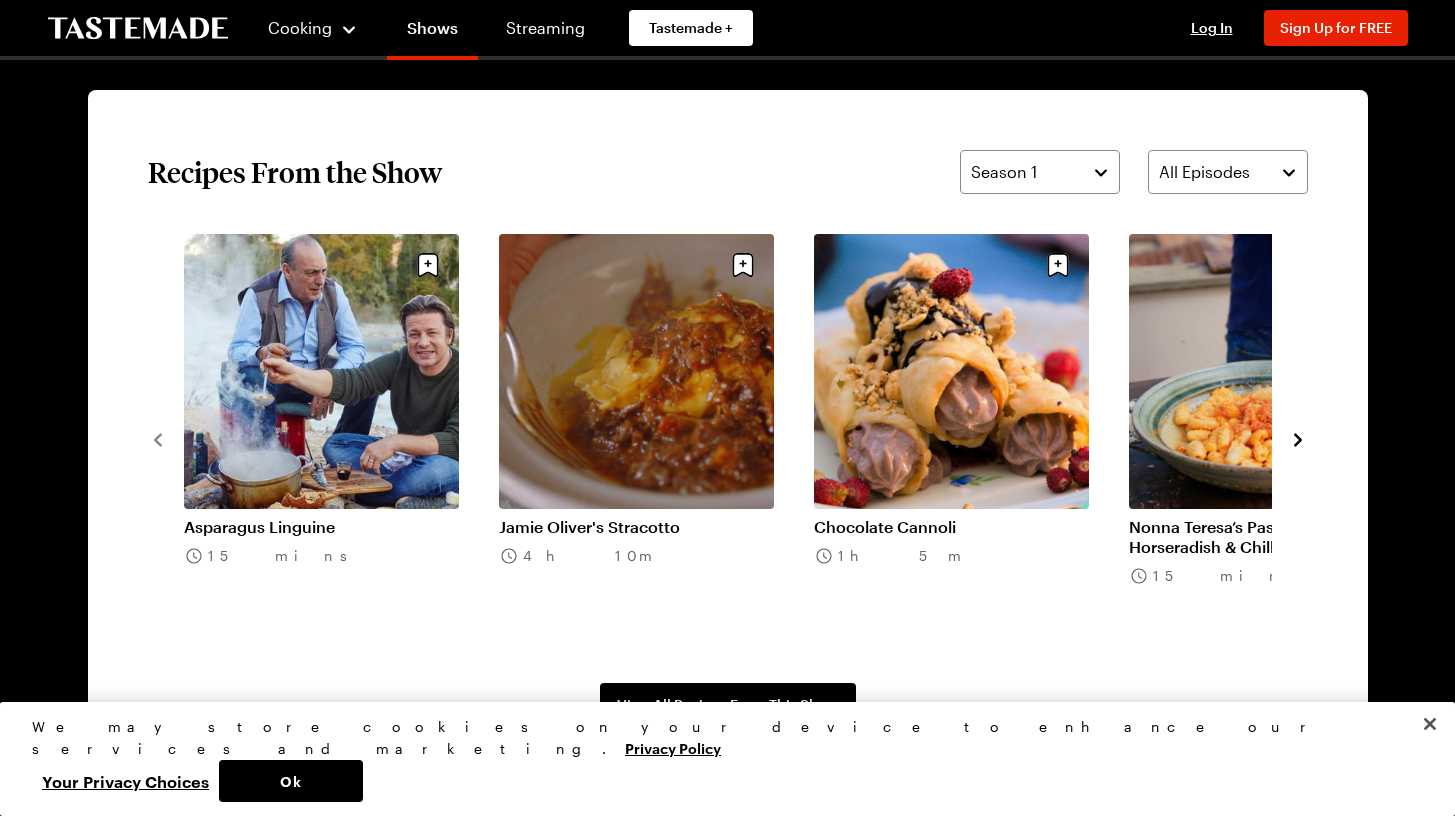scroll, scrollTop: 1485, scrollLeft: 0, axis: vertical 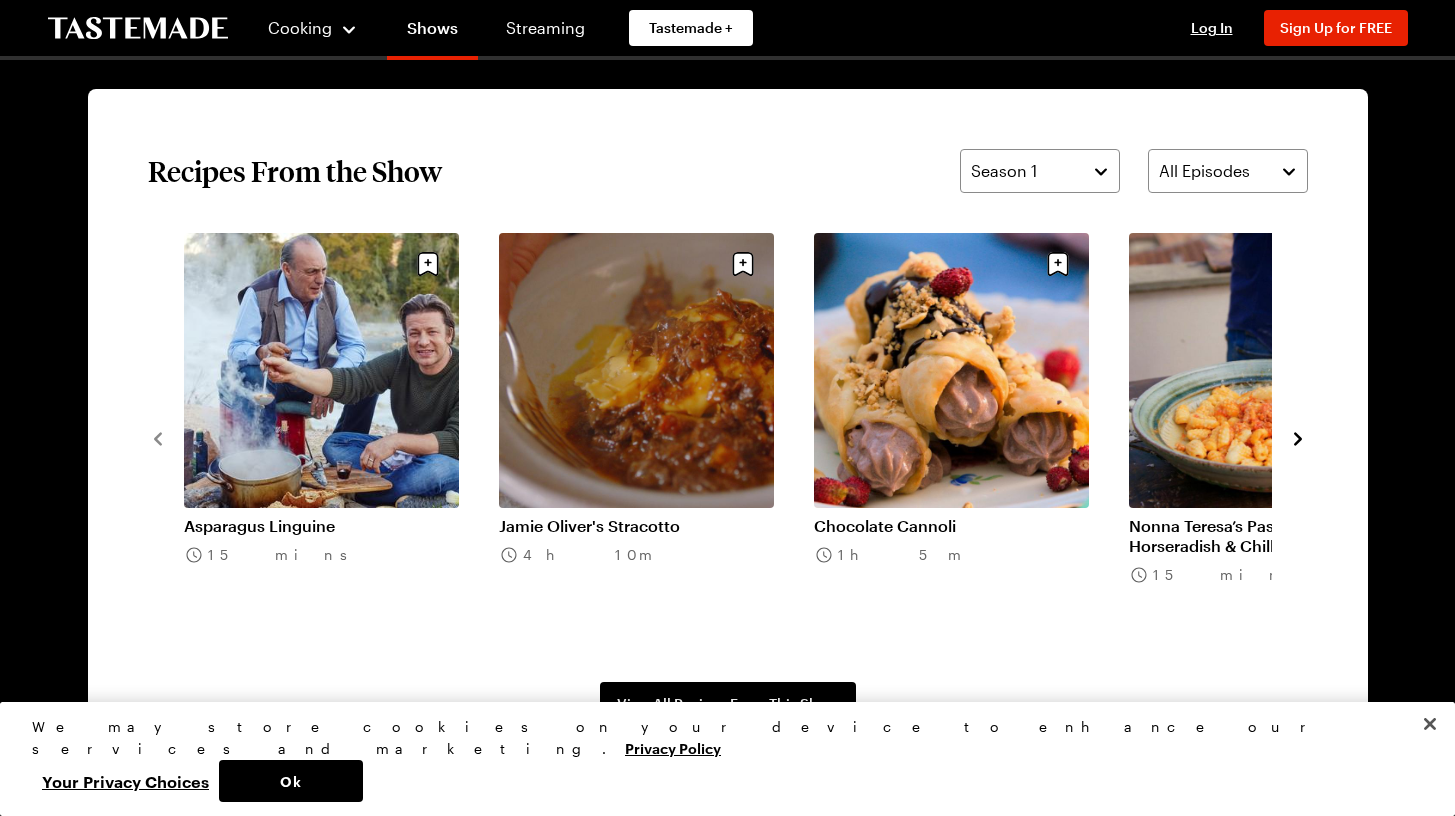 click 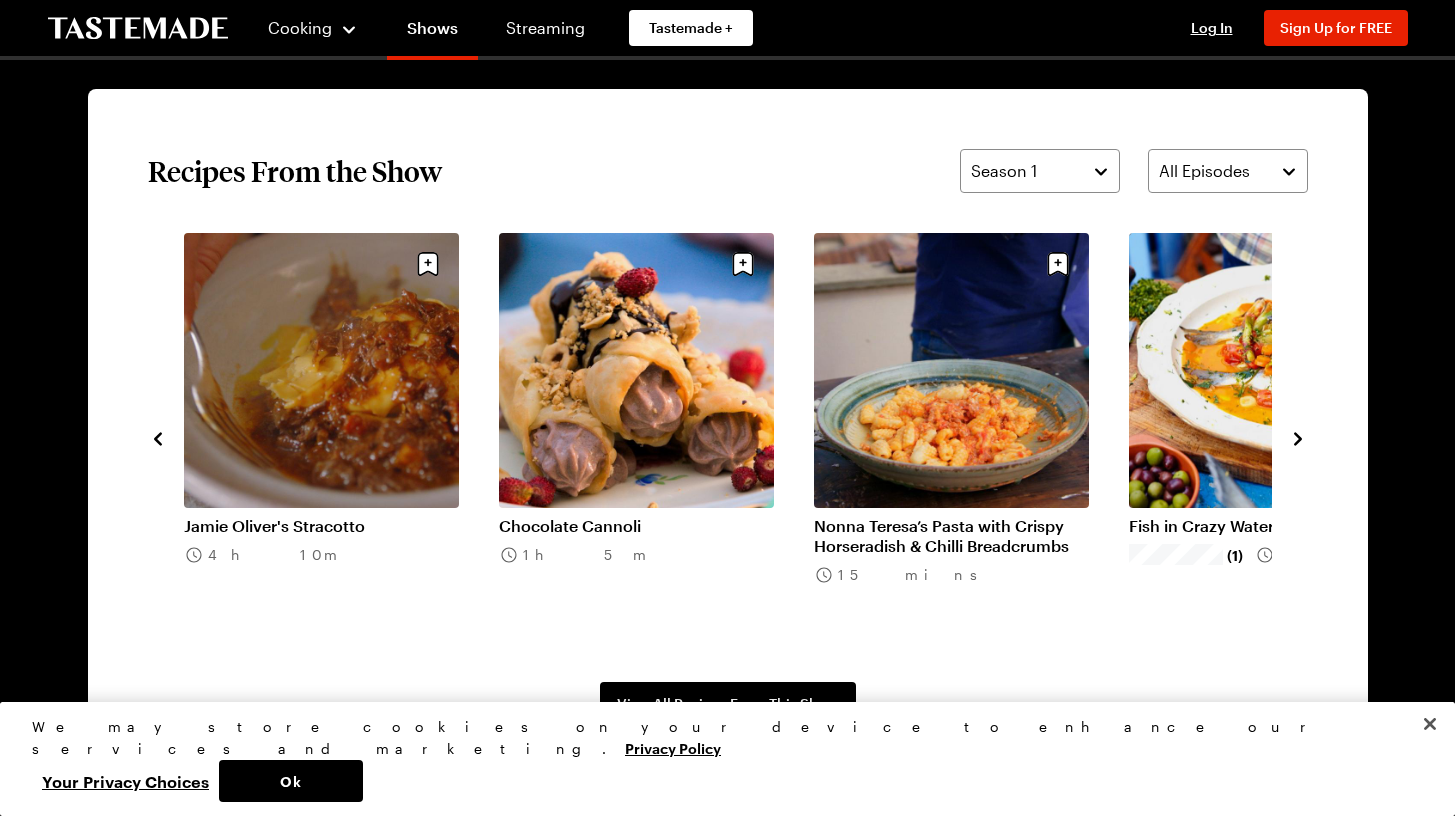 click 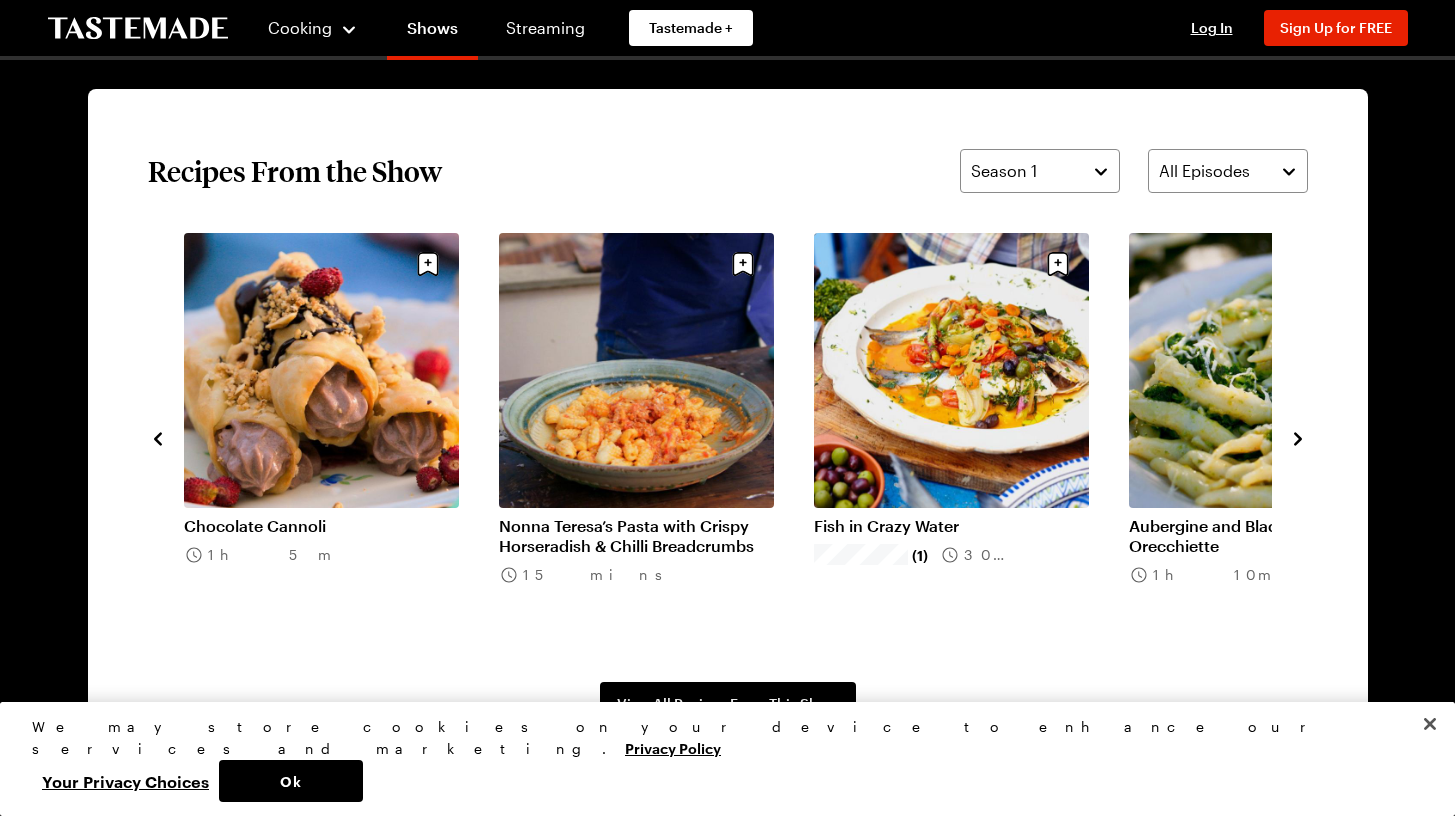 click 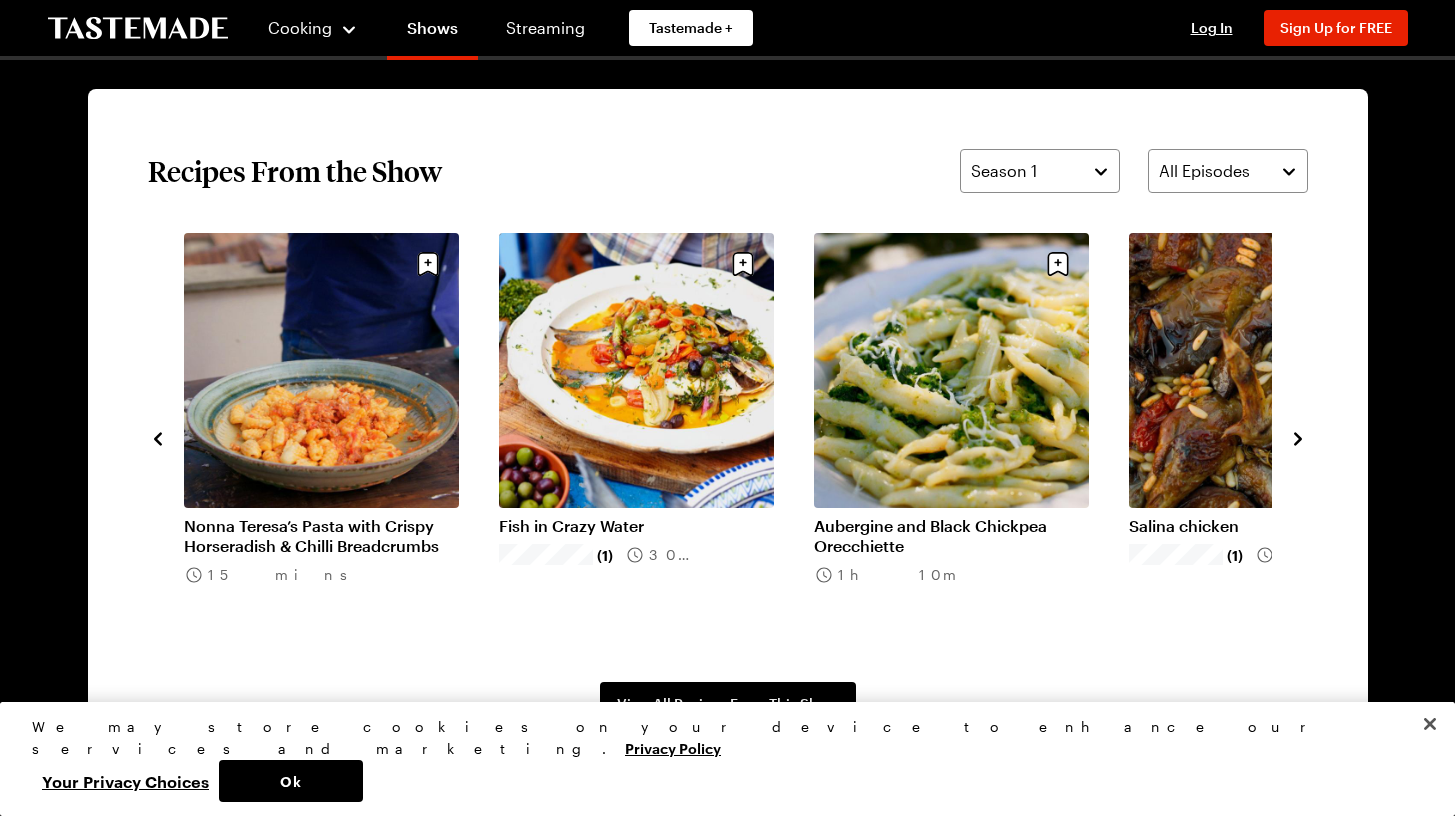 click 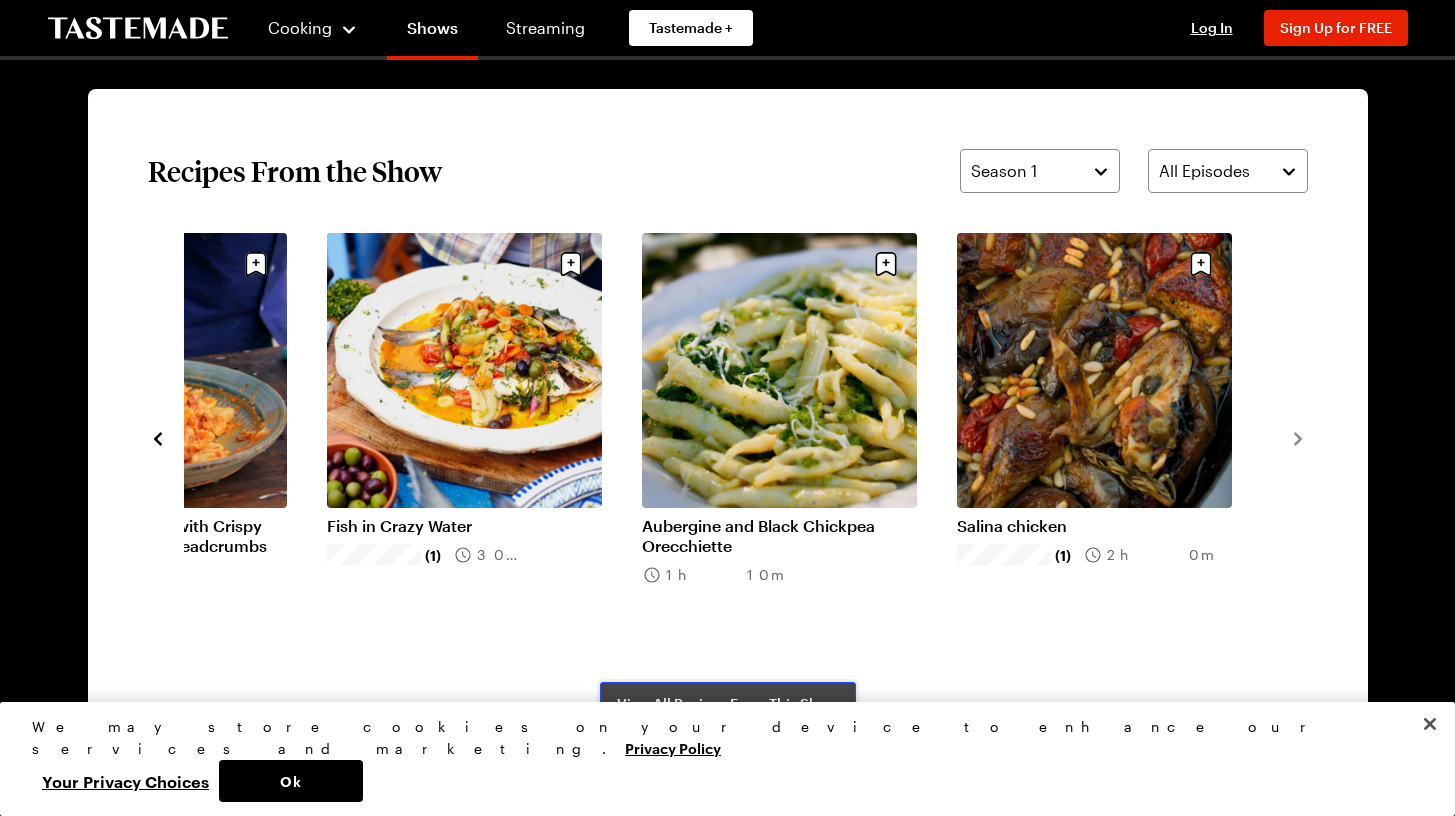 click on "View All Recipes From This Show" at bounding box center [727, 704] 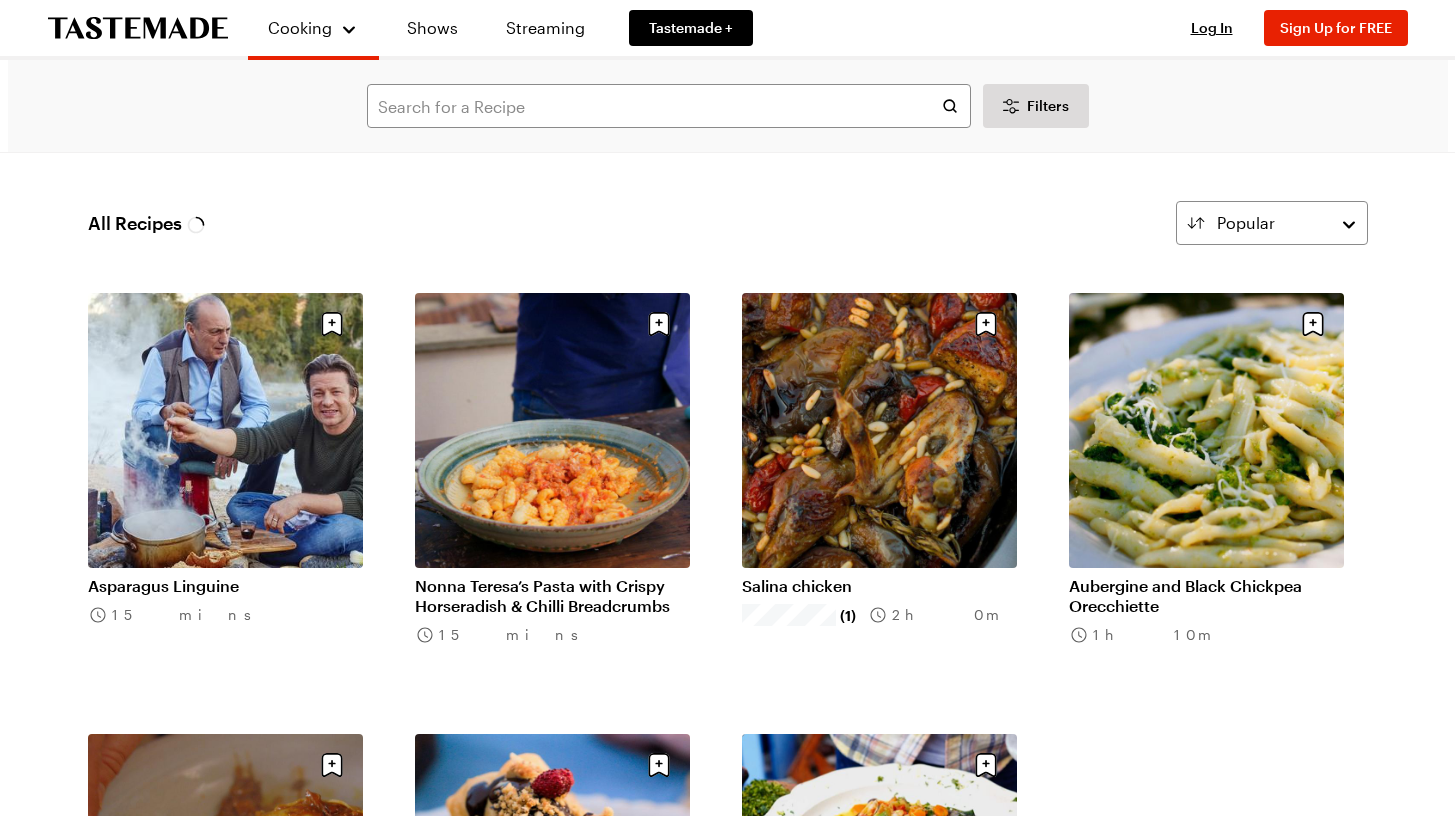 scroll, scrollTop: 0, scrollLeft: 0, axis: both 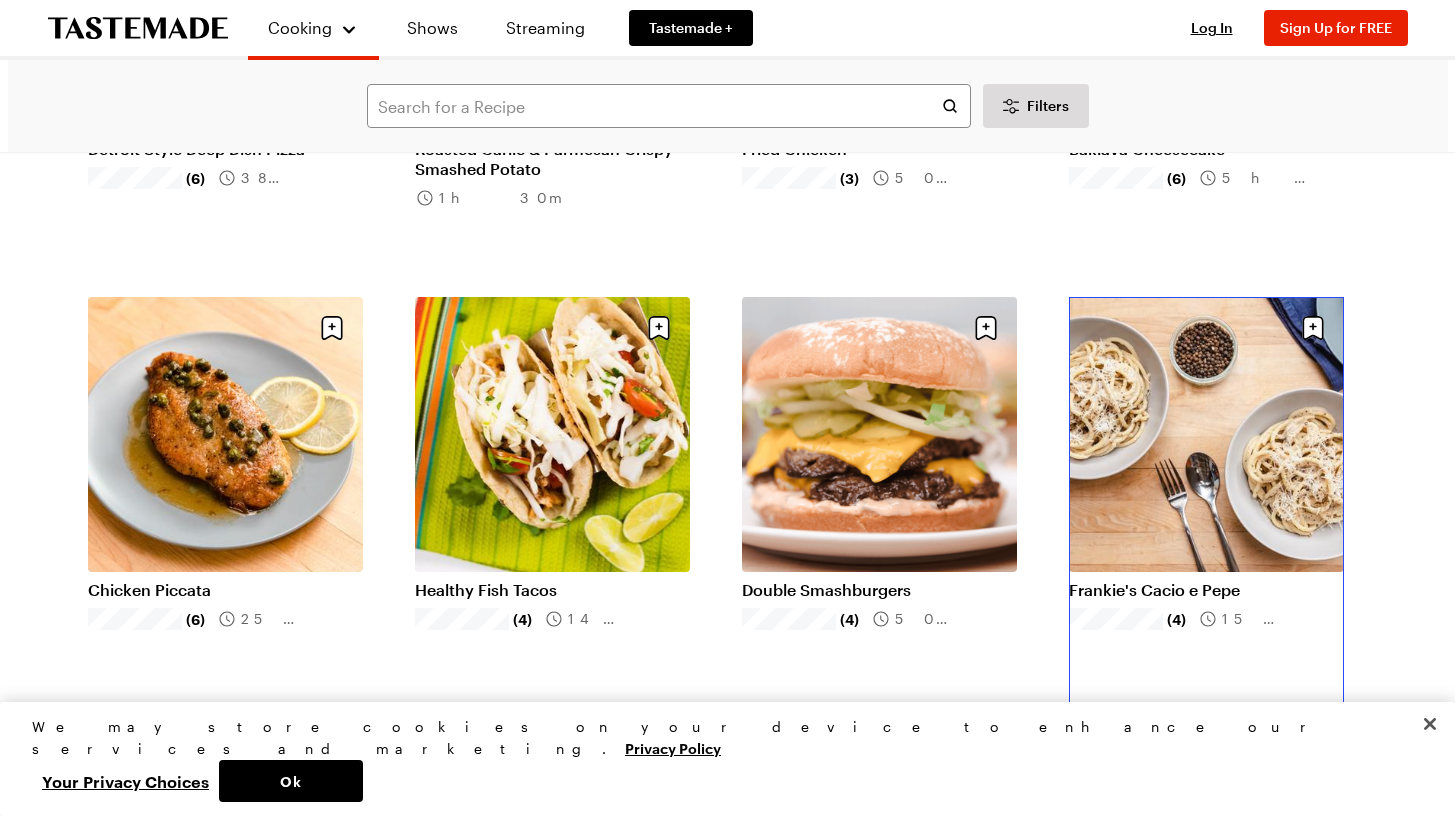click on "Frankie's Cacio e Pepe" at bounding box center (1206, 590) 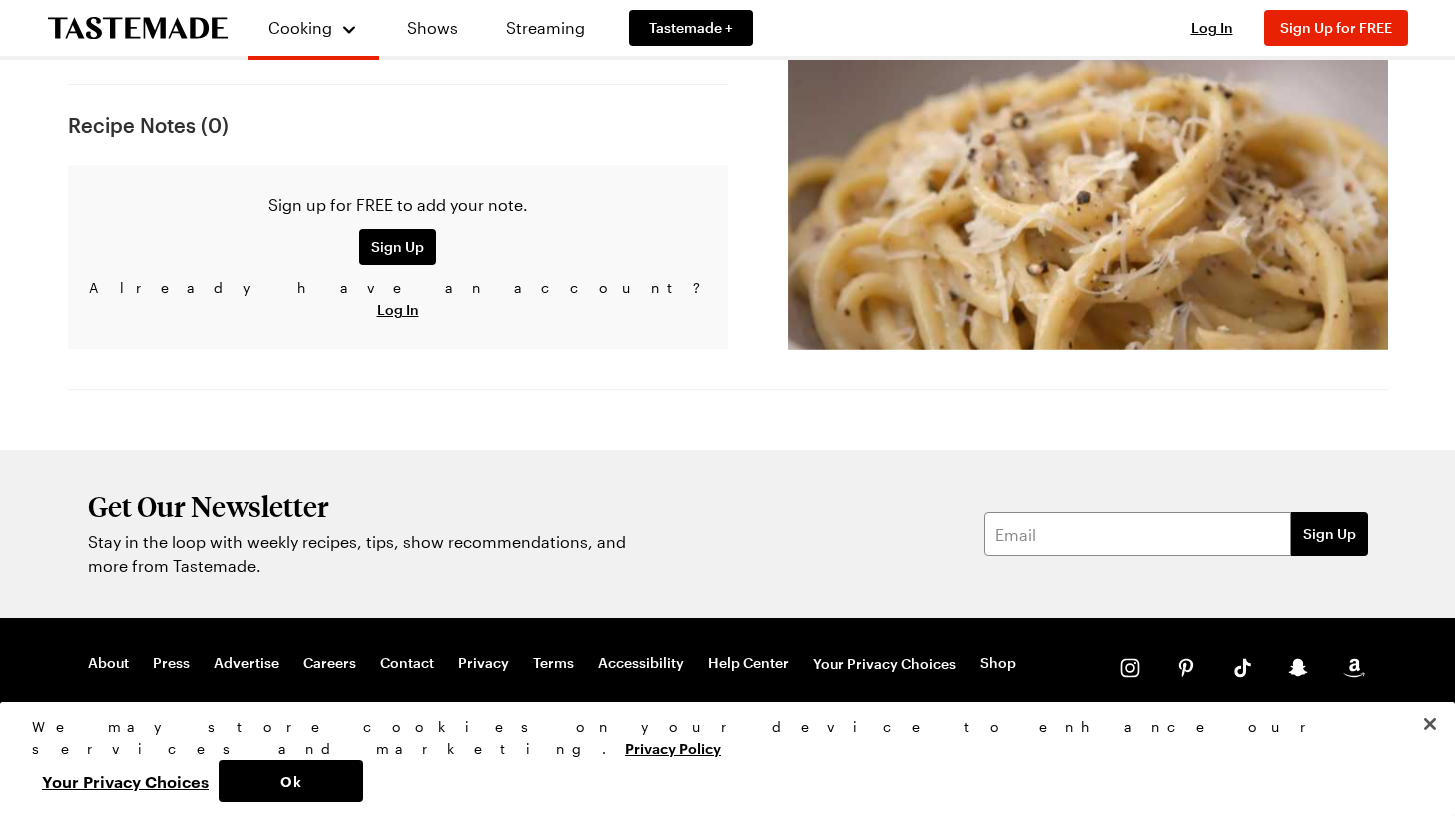 scroll, scrollTop: 0, scrollLeft: 0, axis: both 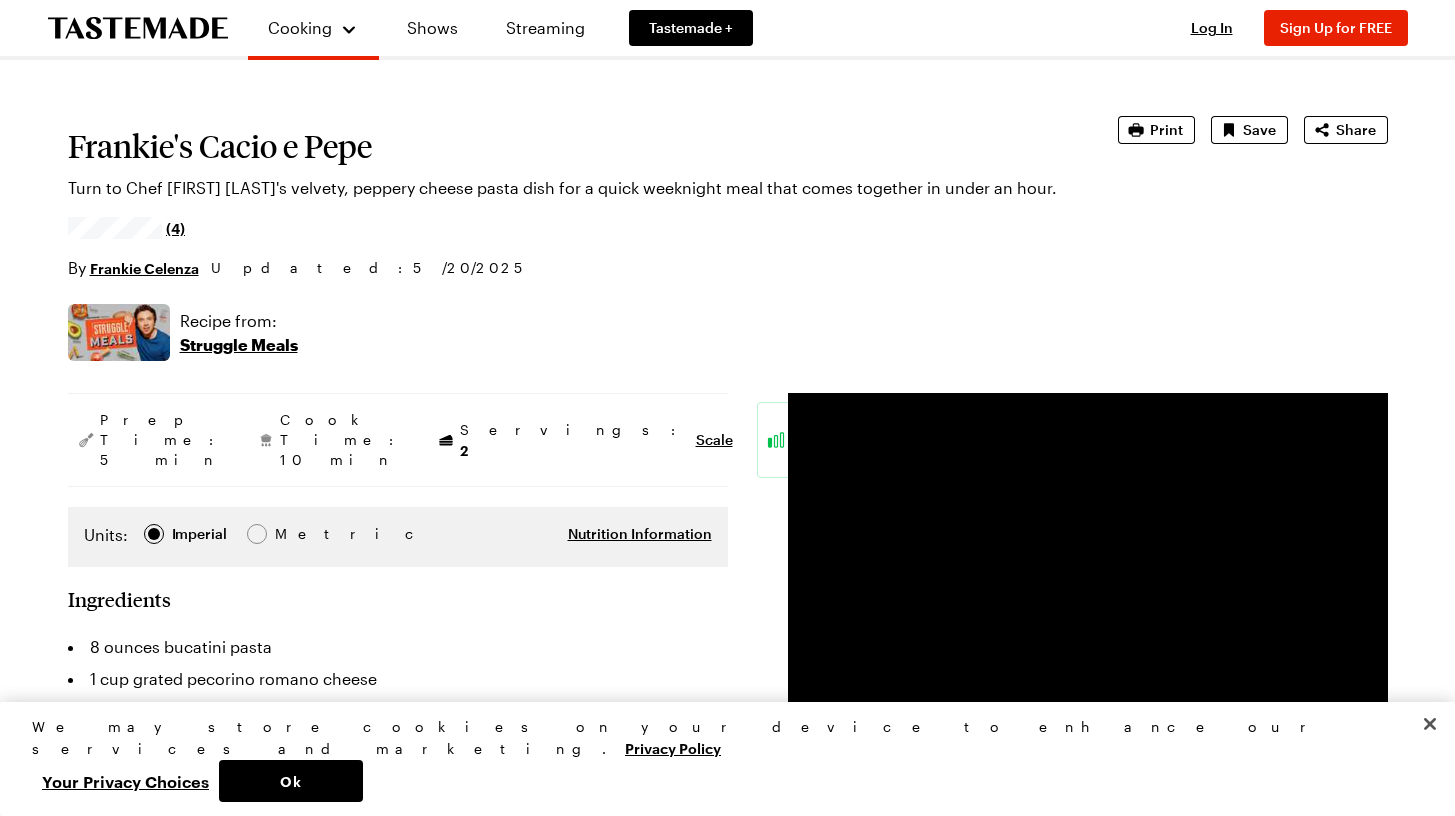 drag, startPoint x: 127, startPoint y: 196, endPoint x: 89, endPoint y: 101, distance: 102.31813 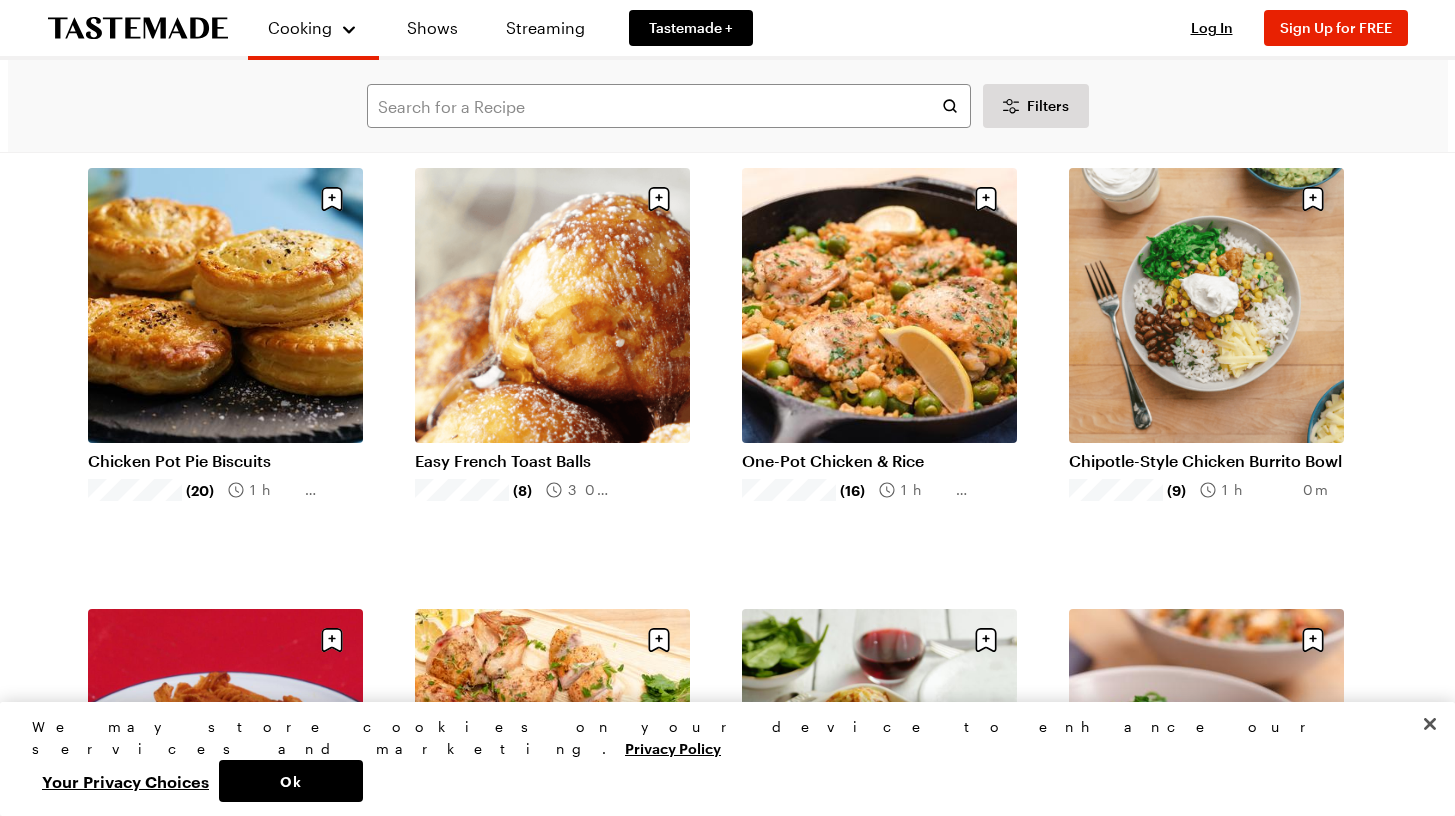 scroll, scrollTop: 160, scrollLeft: 0, axis: vertical 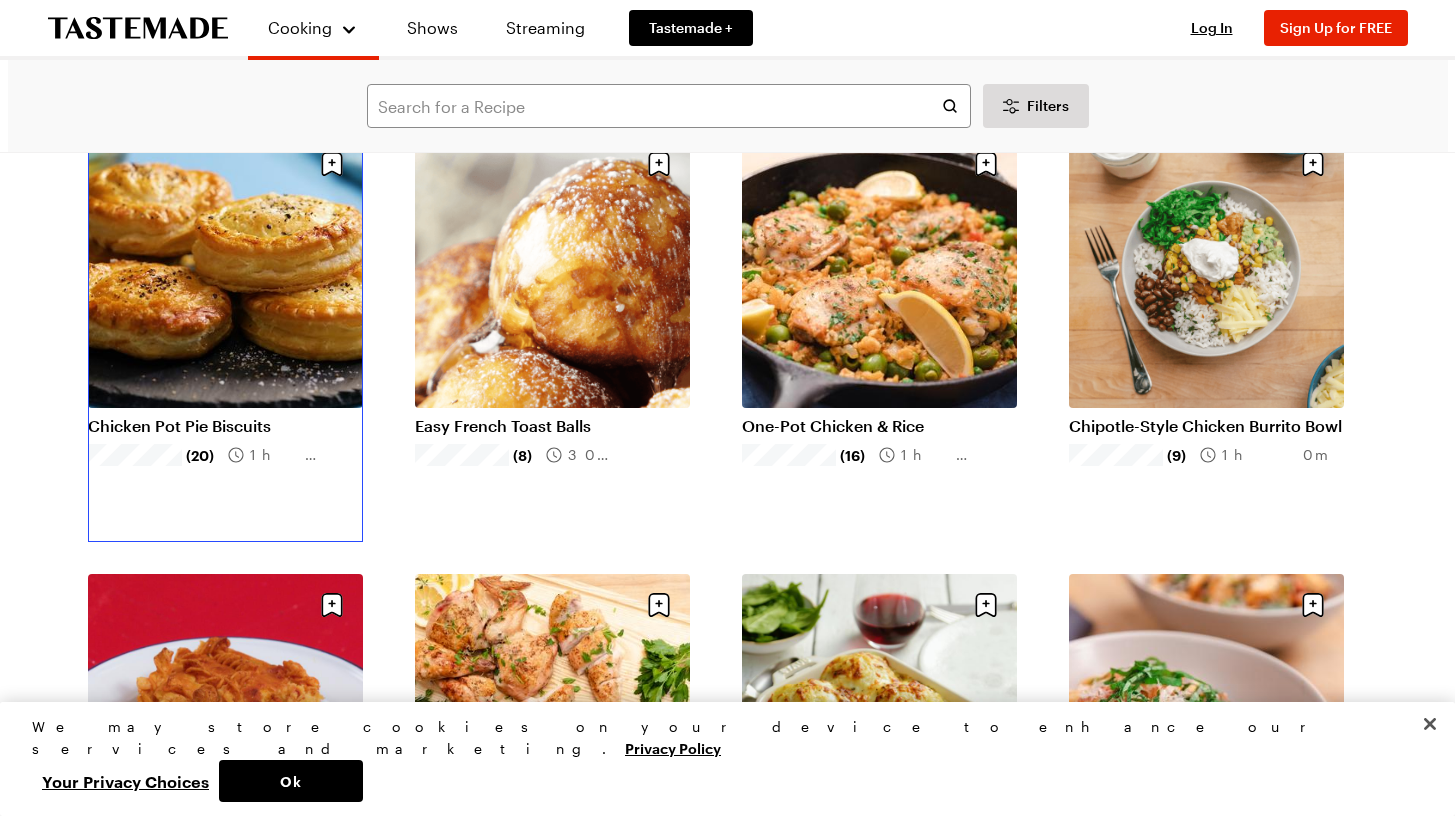 click on "Chicken Pot Pie Biscuits" at bounding box center (225, 426) 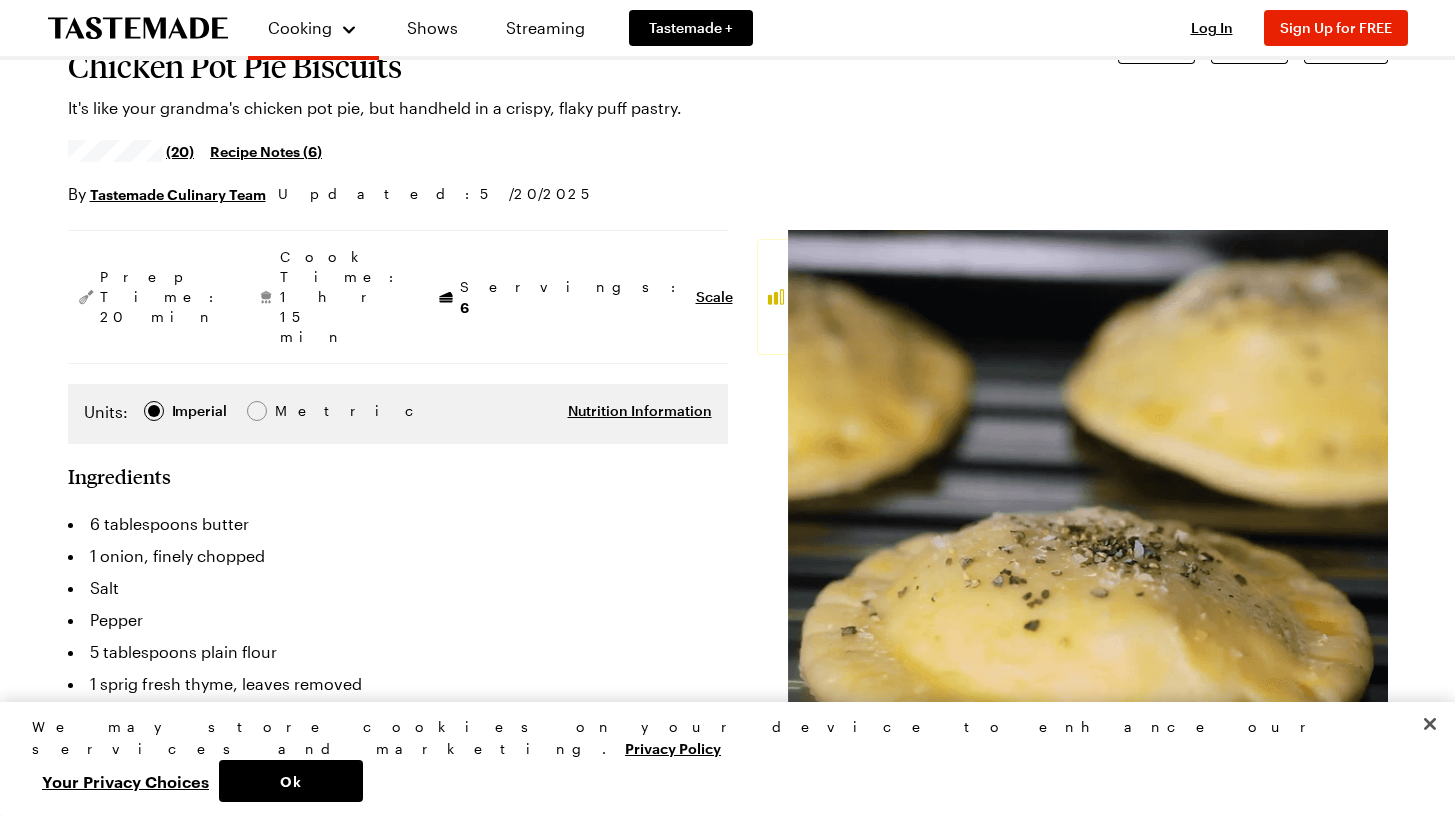 scroll, scrollTop: 0, scrollLeft: 0, axis: both 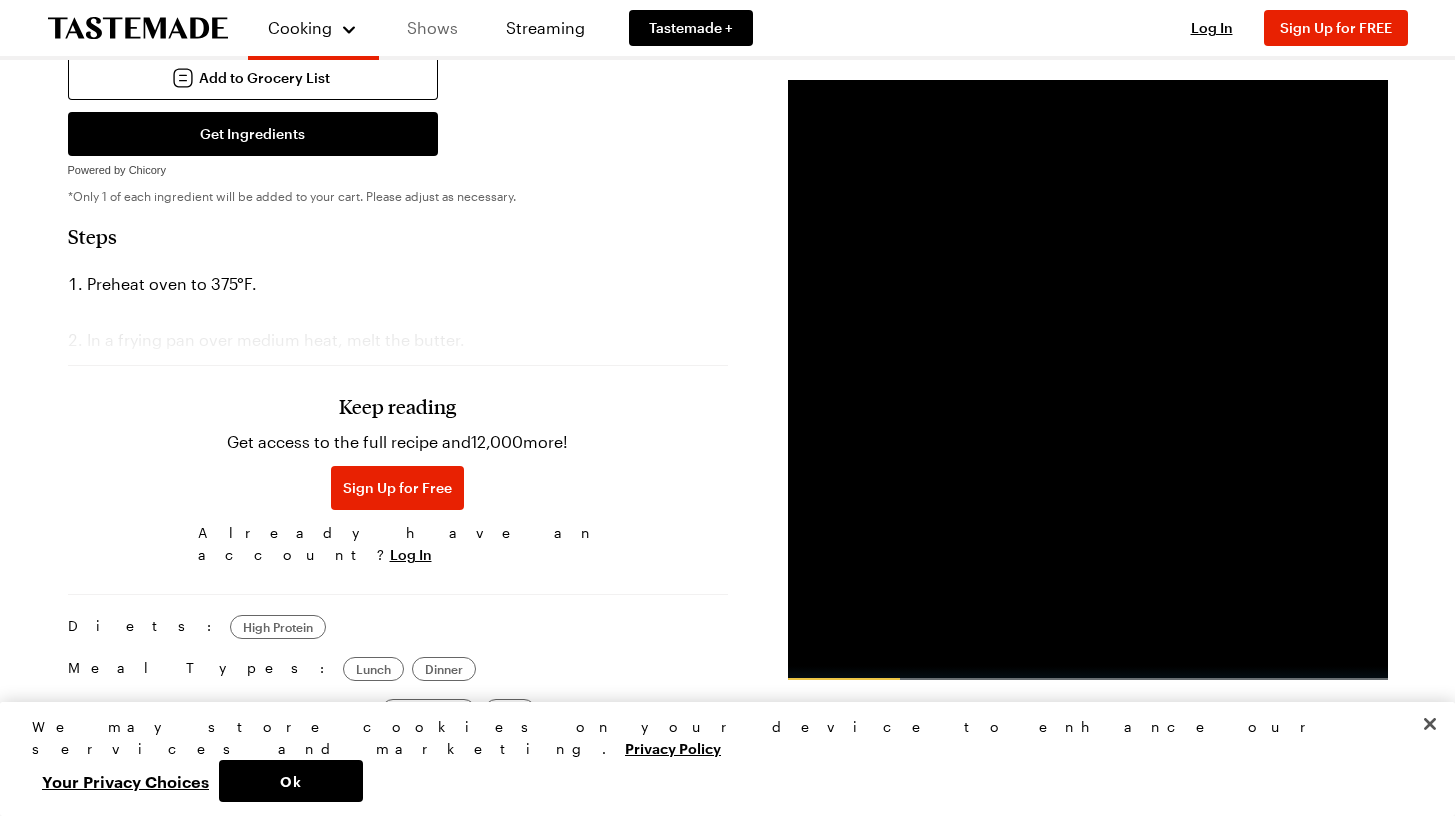 click on "Shows" at bounding box center [432, 28] 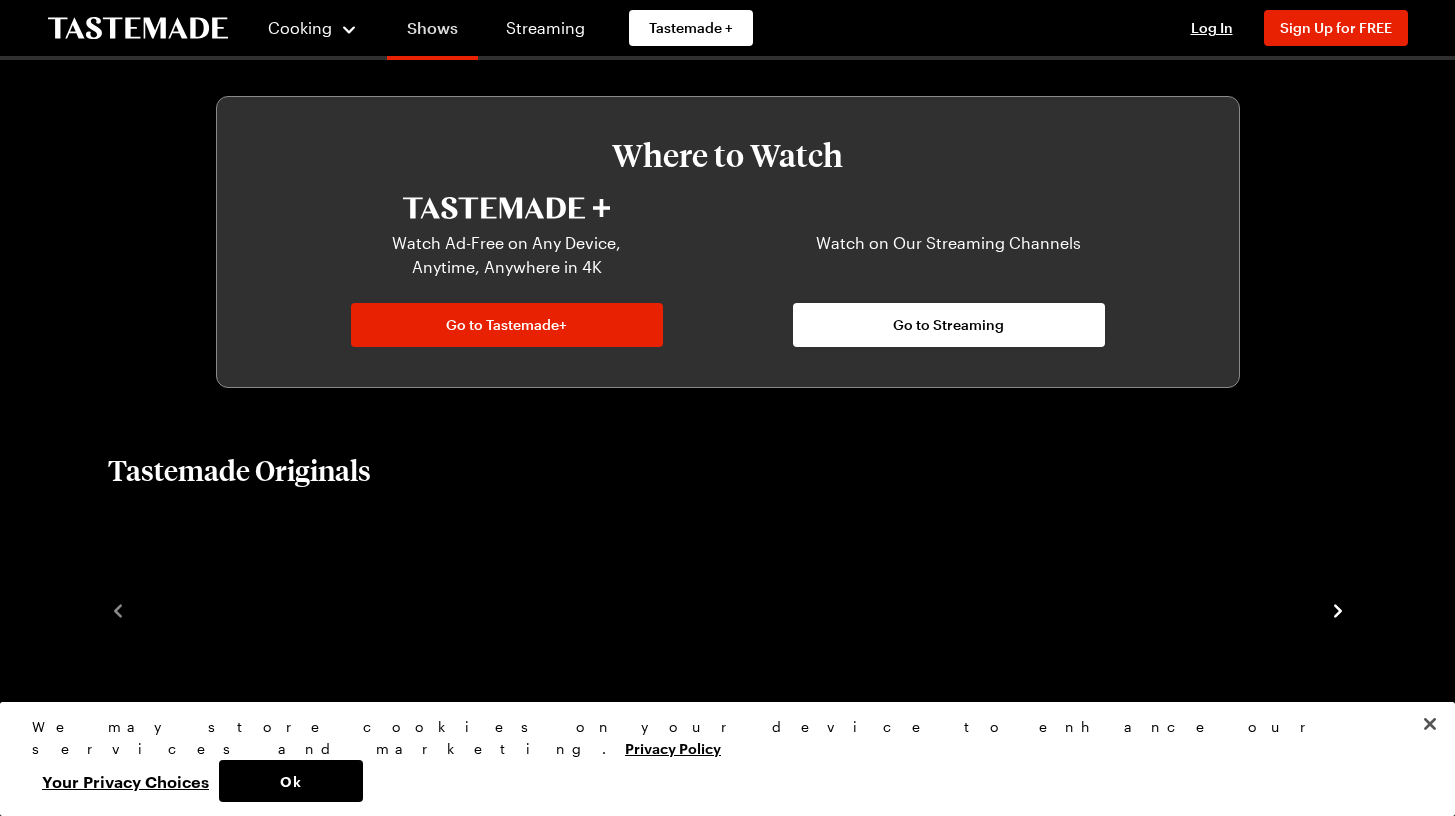 scroll, scrollTop: 0, scrollLeft: 0, axis: both 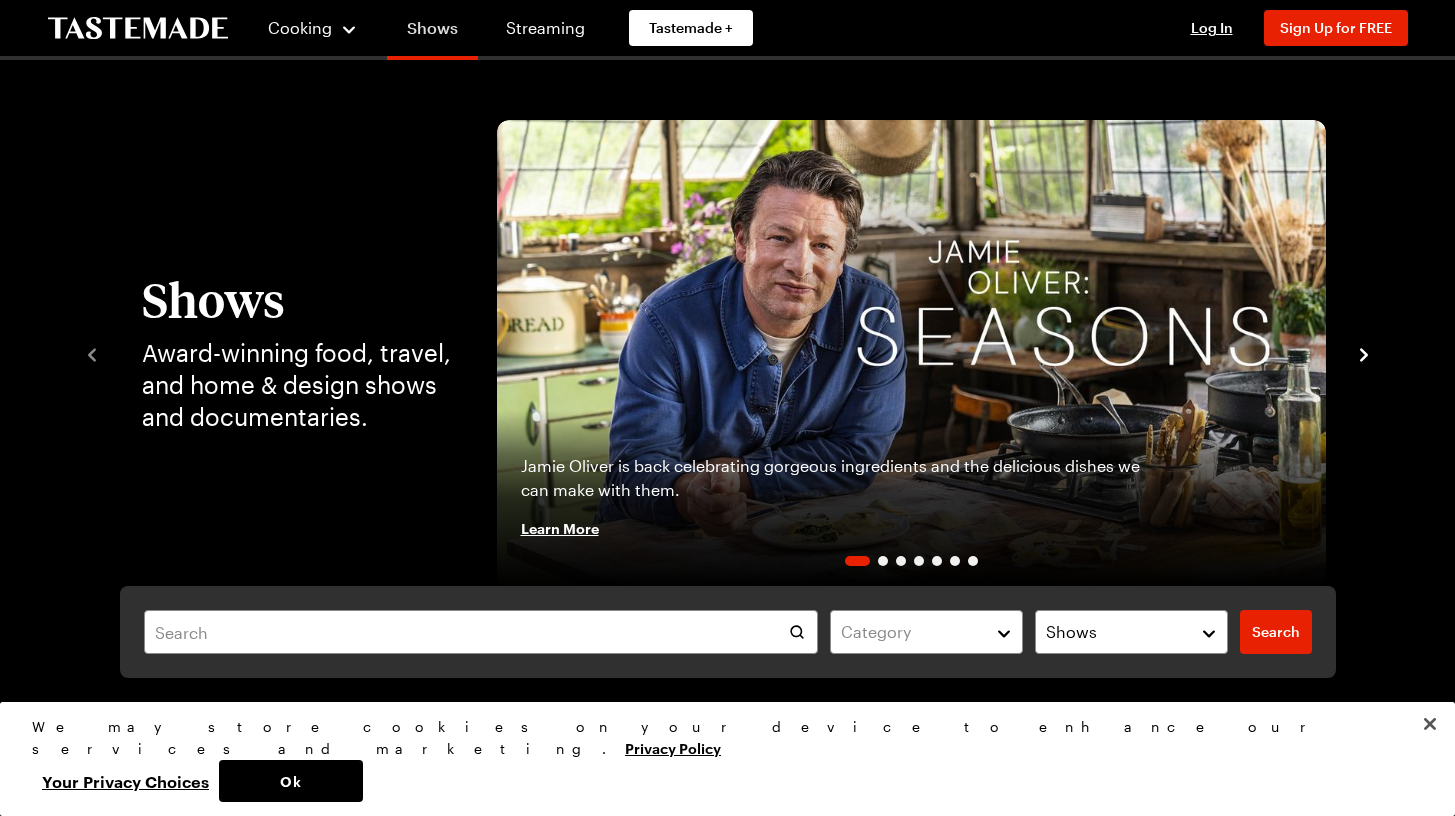 click on "Shows" at bounding box center (432, 32) 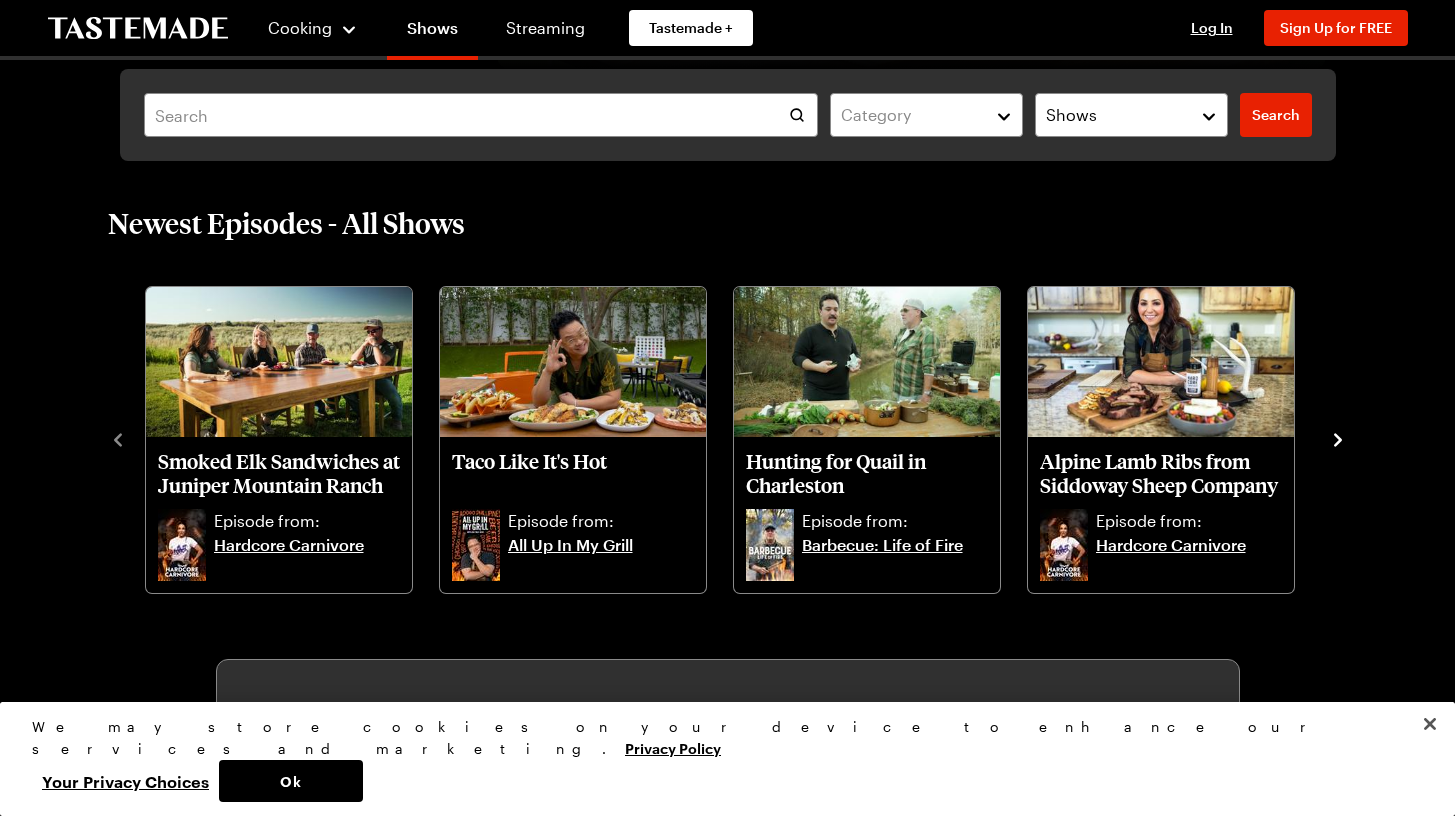 scroll, scrollTop: 520, scrollLeft: 0, axis: vertical 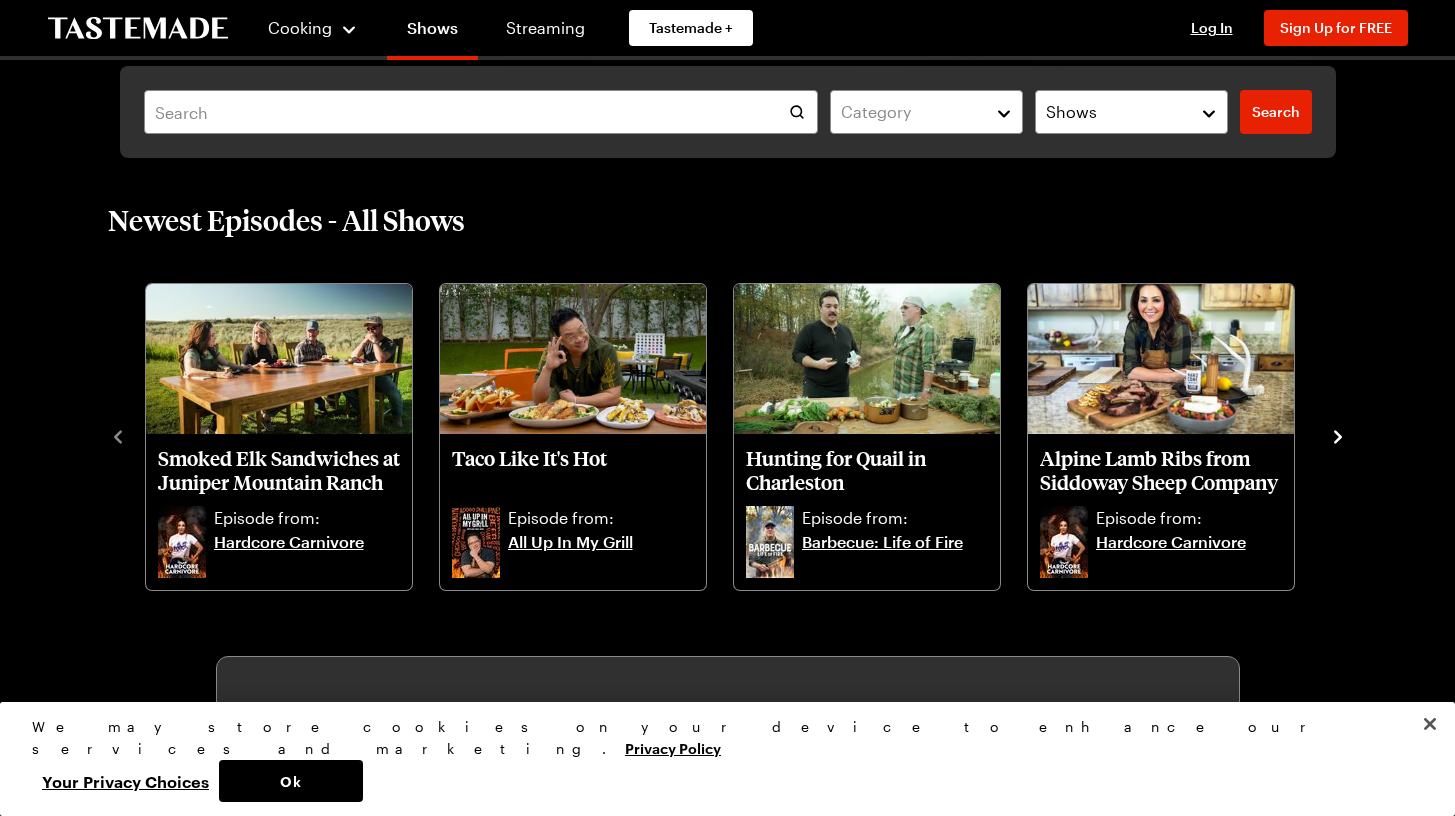 click 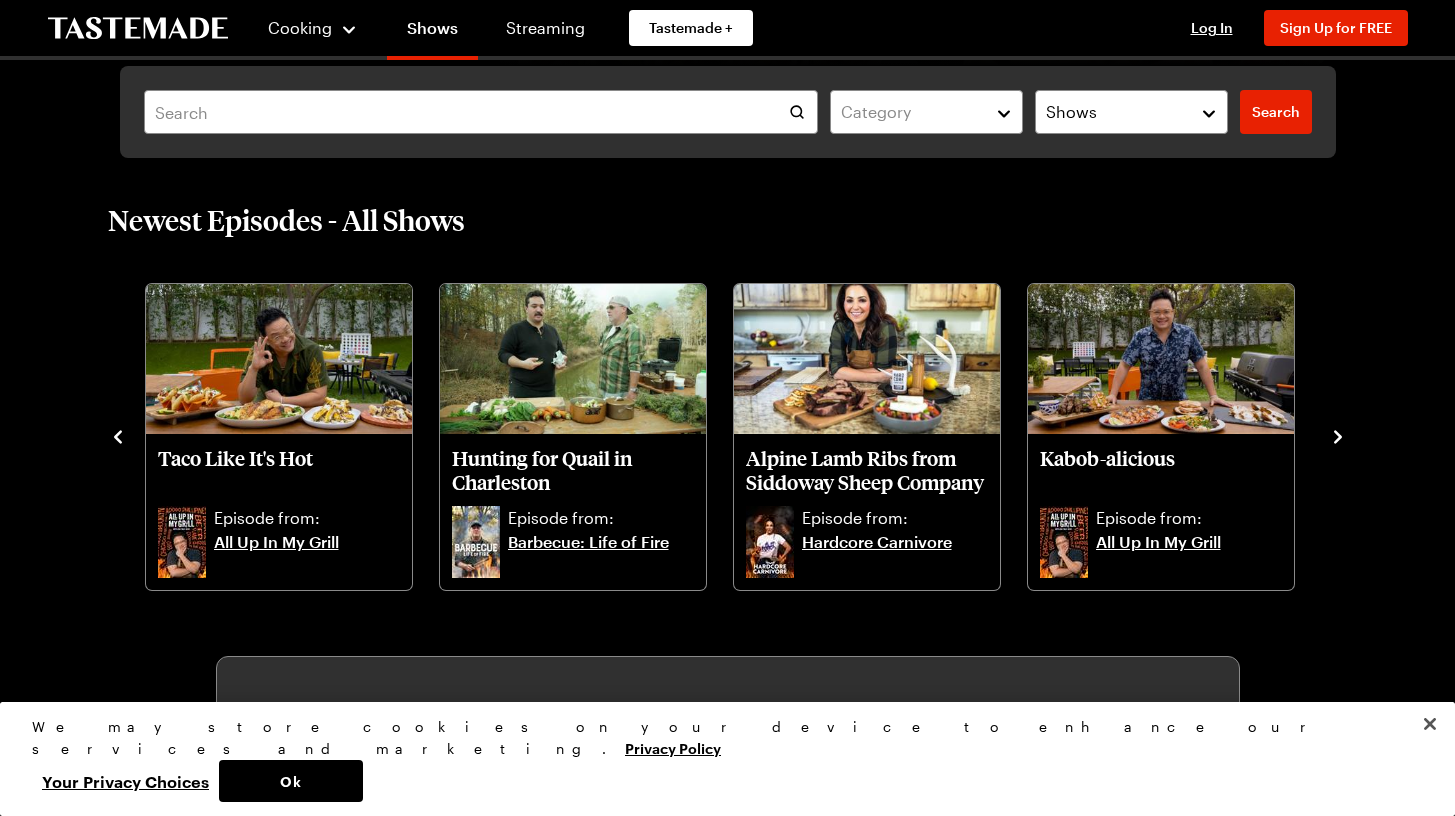 click 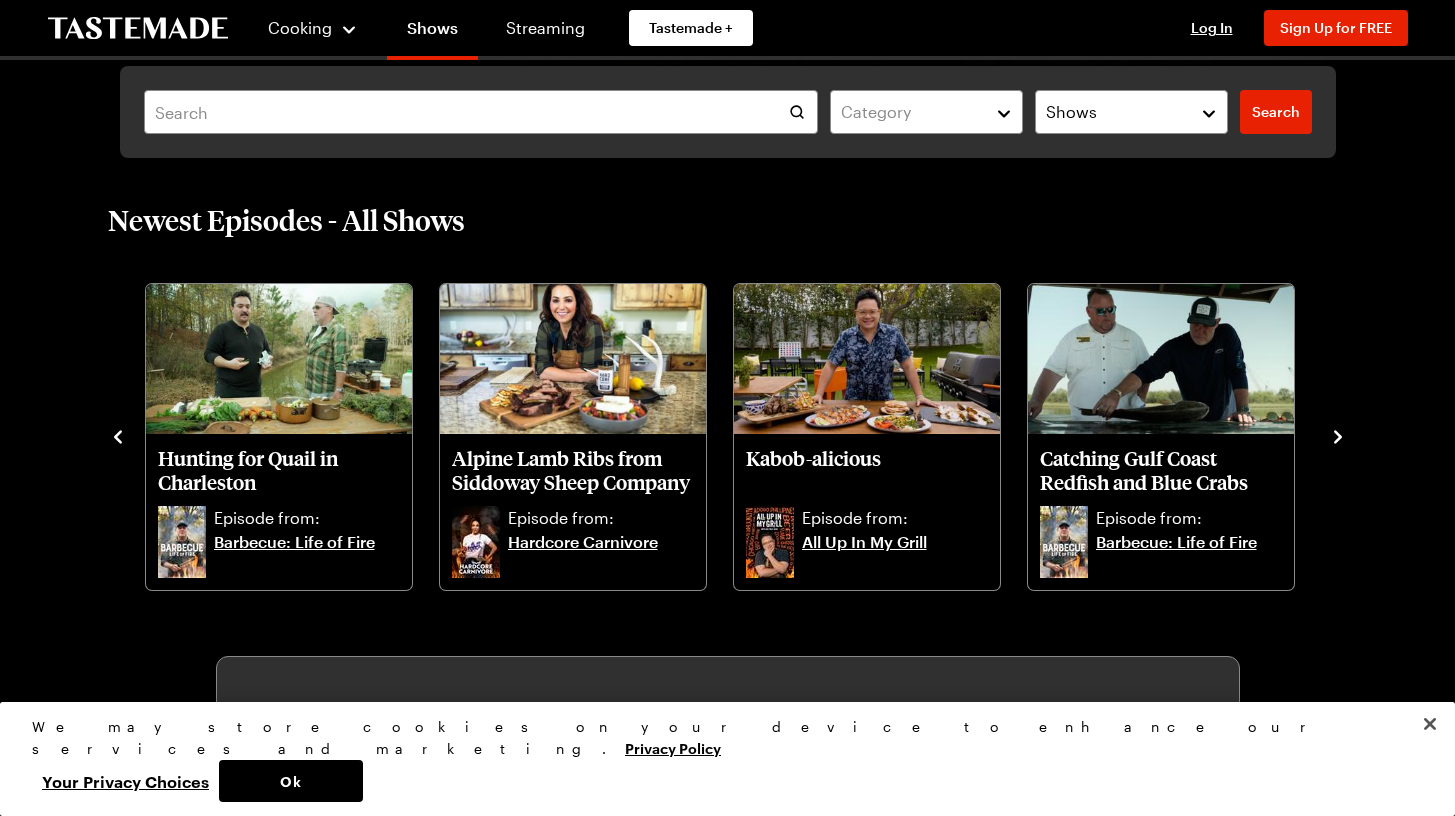 click 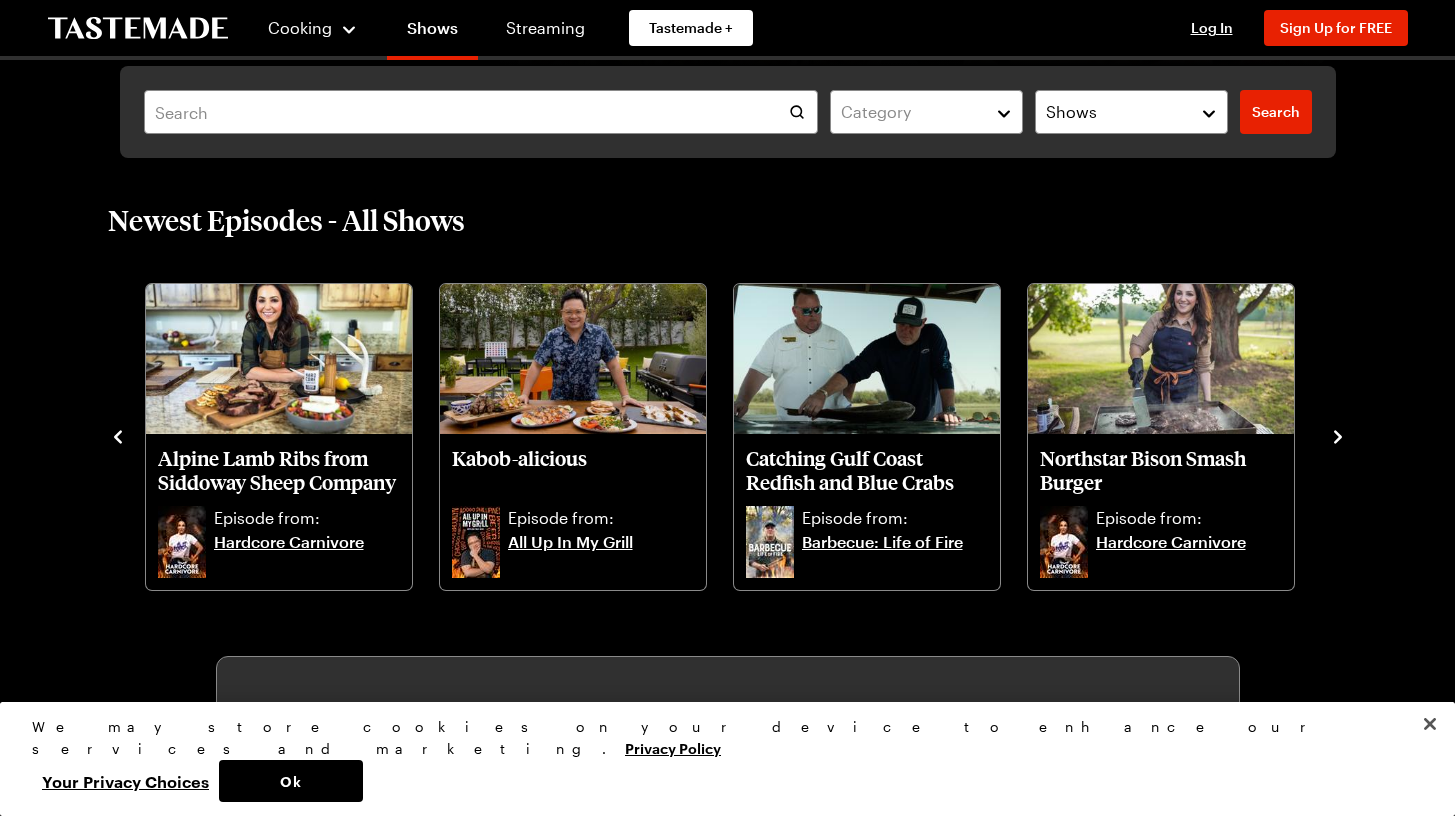 click 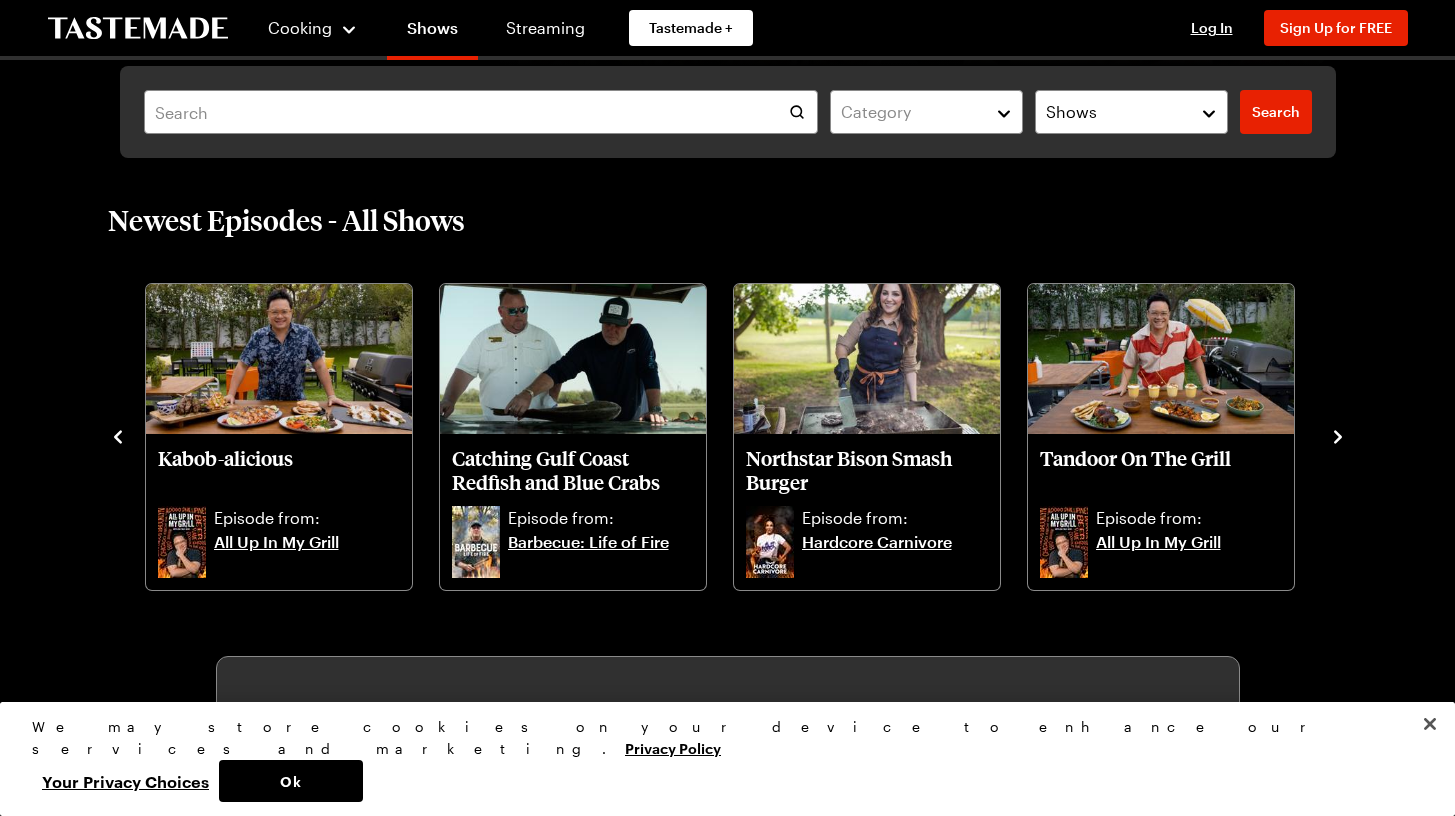 click 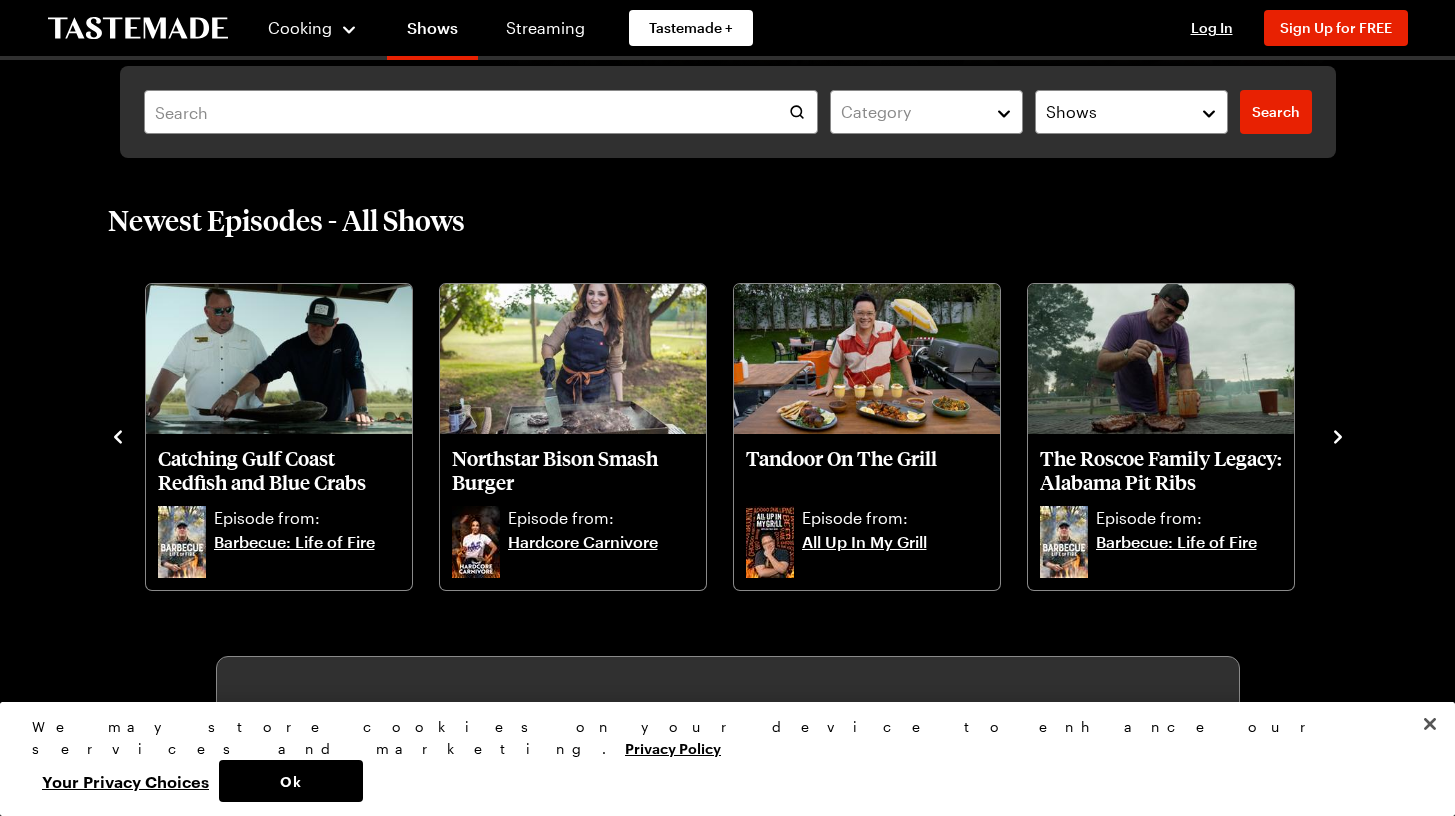 click on "Smoked Elk Sandwiches at Juniper Mountain Ranch Episode from: Hardcore Carnivore Taco Like It's Hot Episode from: All Up In My Grill Hunting for Quail in Charleston Episode from: Barbecue: Life of Fire Alpine Lamb Ribs from Siddoway Sheep Company Episode from: Hardcore Carnivore Kabob-alicious Episode from: All Up In My Grill Catching Gulf Coast Redfish and Blue Crabs Episode from: Barbecue: Life of Fire Northstar Bison Smash Burger Episode from: Hardcore Carnivore Tandoor On The Grill Episode from: All Up In My Grill The Roscoe Family Legacy: Alabama Pit Ribs Episode from: Barbecue: Life of Fire Texas Tomahawk from Wyatt Ranches Episode from: Hardcore Carnivore" at bounding box center [728, 435] 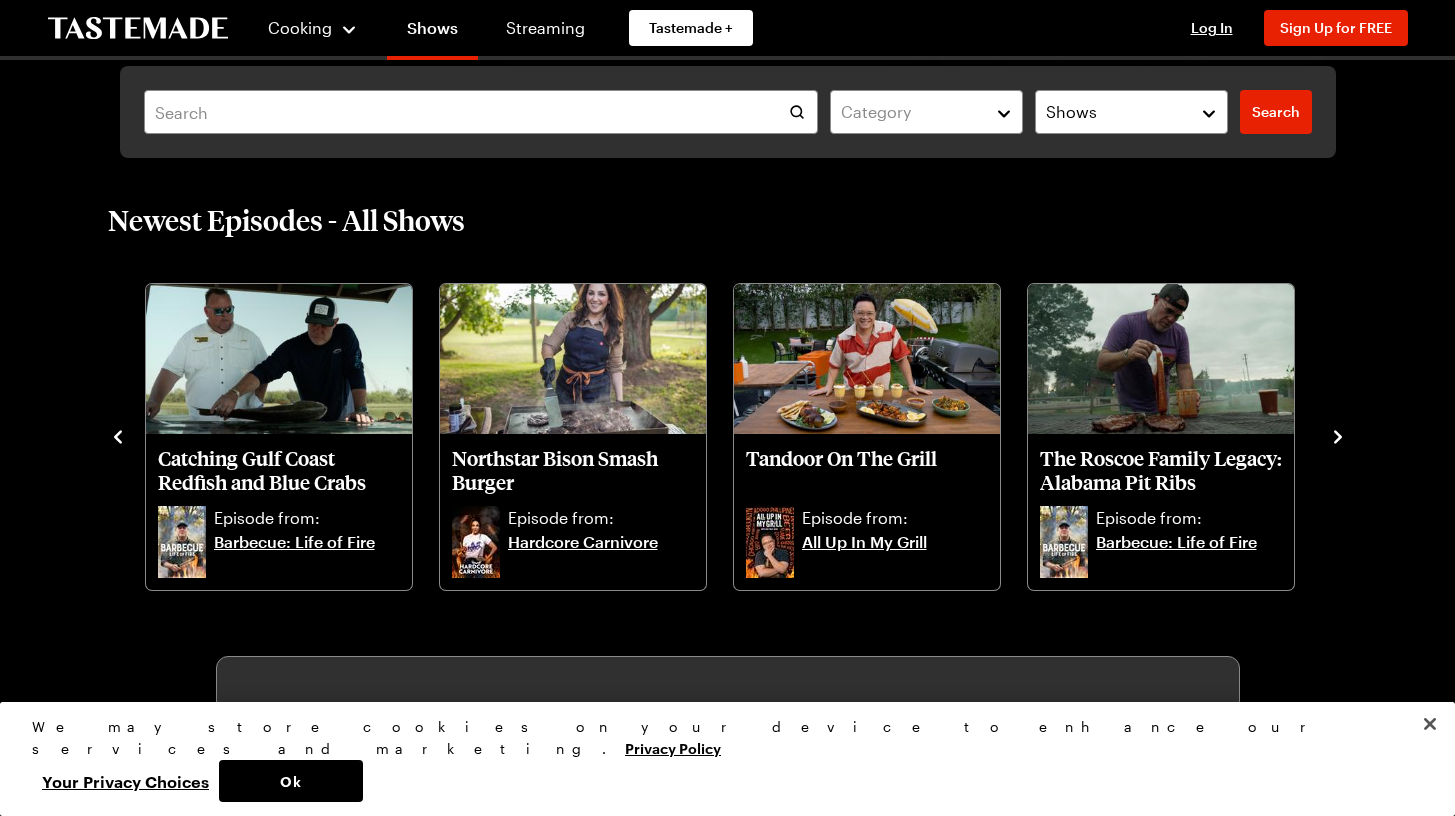 click on "Smoked Elk Sandwiches at Juniper Mountain Ranch Episode from: Hardcore Carnivore Taco Like It's Hot Episode from: All Up In My Grill Hunting for Quail in Charleston Episode from: Barbecue: Life of Fire Alpine Lamb Ribs from Siddoway Sheep Company Episode from: Hardcore Carnivore Kabob-alicious Episode from: All Up In My Grill Catching Gulf Coast Redfish and Blue Crabs Episode from: Barbecue: Life of Fire Northstar Bison Smash Burger Episode from: Hardcore Carnivore Tandoor On The Grill Episode from: All Up In My Grill The Roscoe Family Legacy: Alabama Pit Ribs Episode from: Barbecue: Life of Fire Texas Tomahawk from Wyatt Ranches Episode from: Hardcore Carnivore" at bounding box center [728, 435] 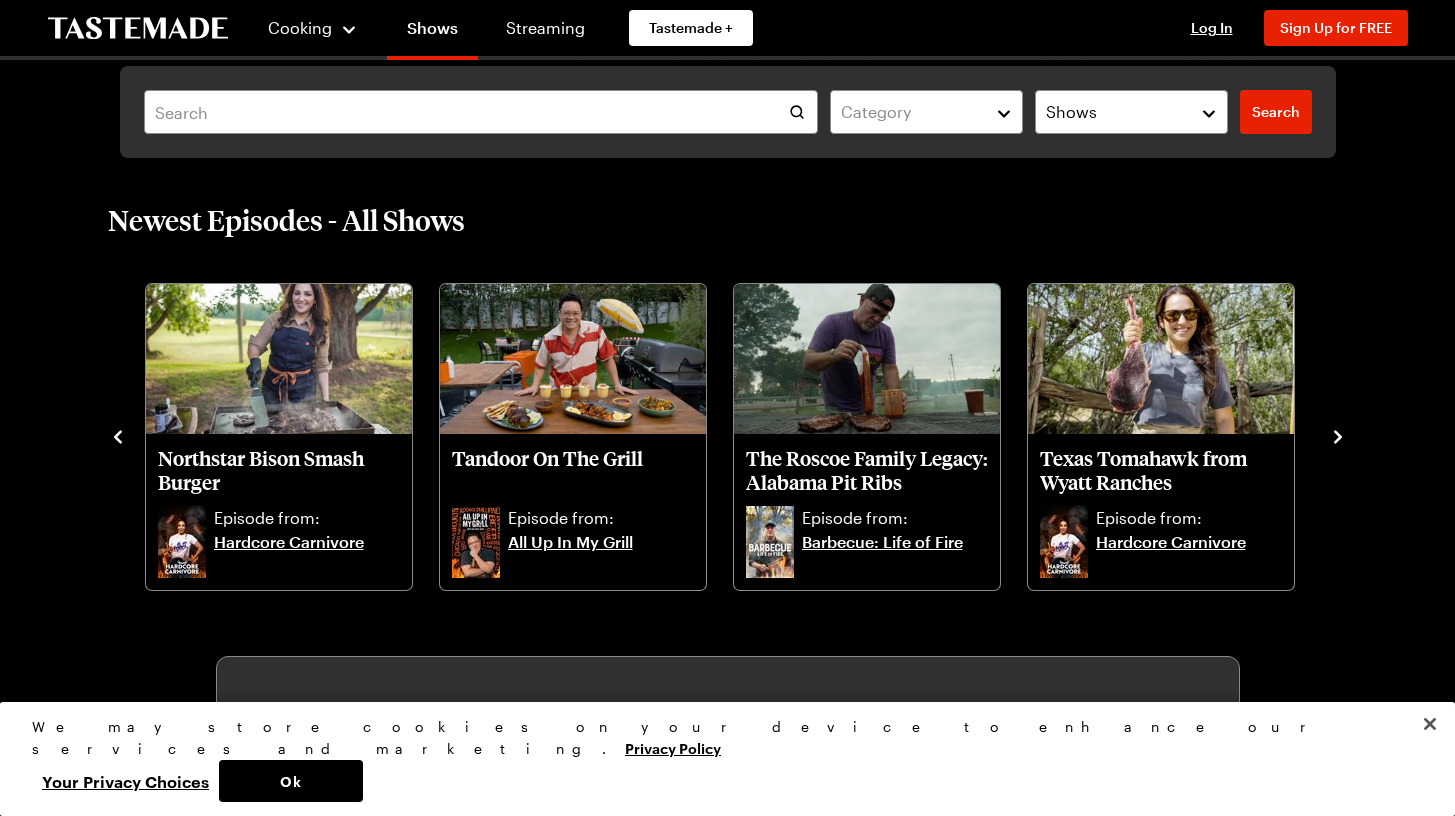 click 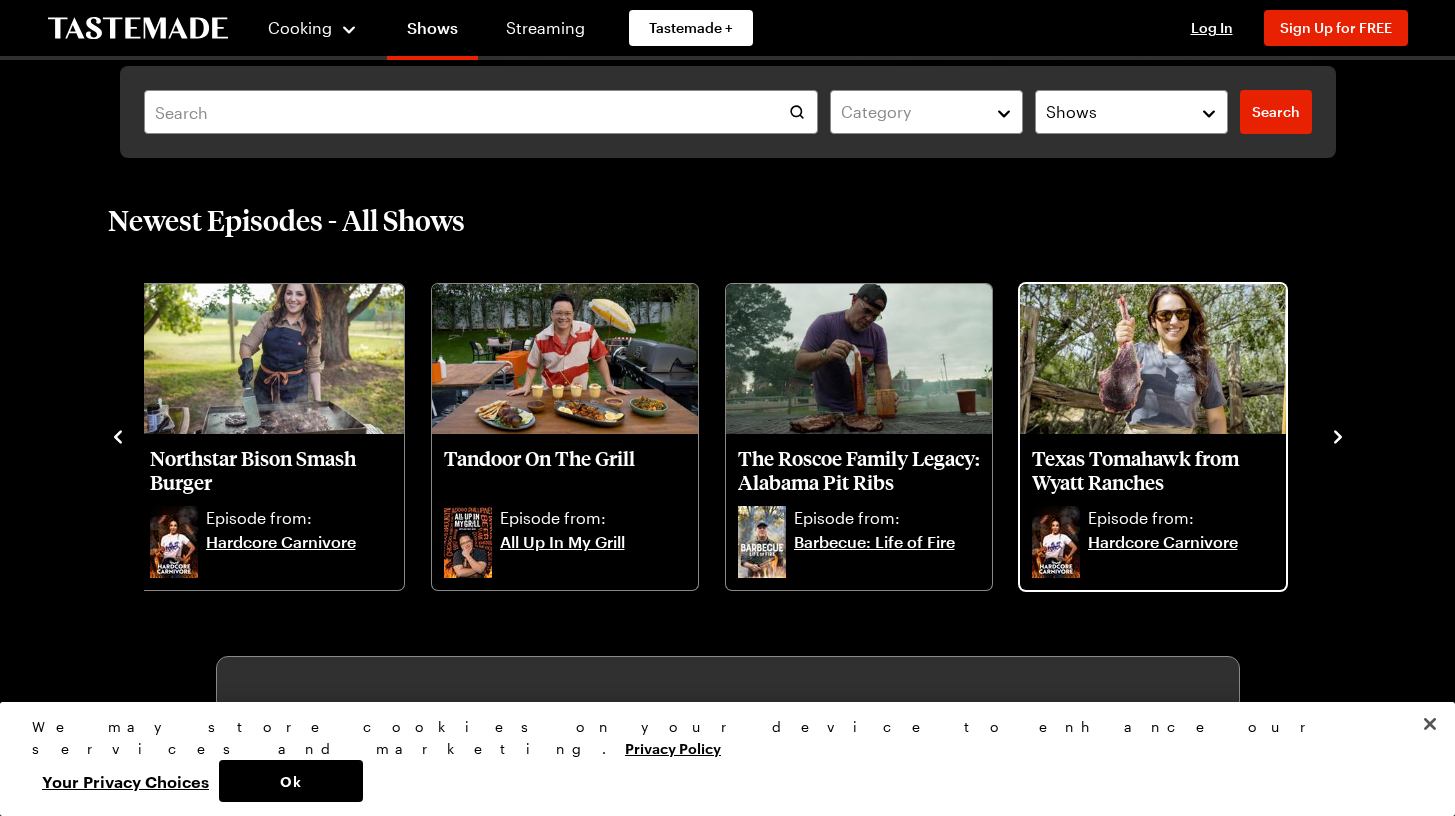drag, startPoint x: 1343, startPoint y: 438, endPoint x: 1206, endPoint y: 352, distance: 161.75598 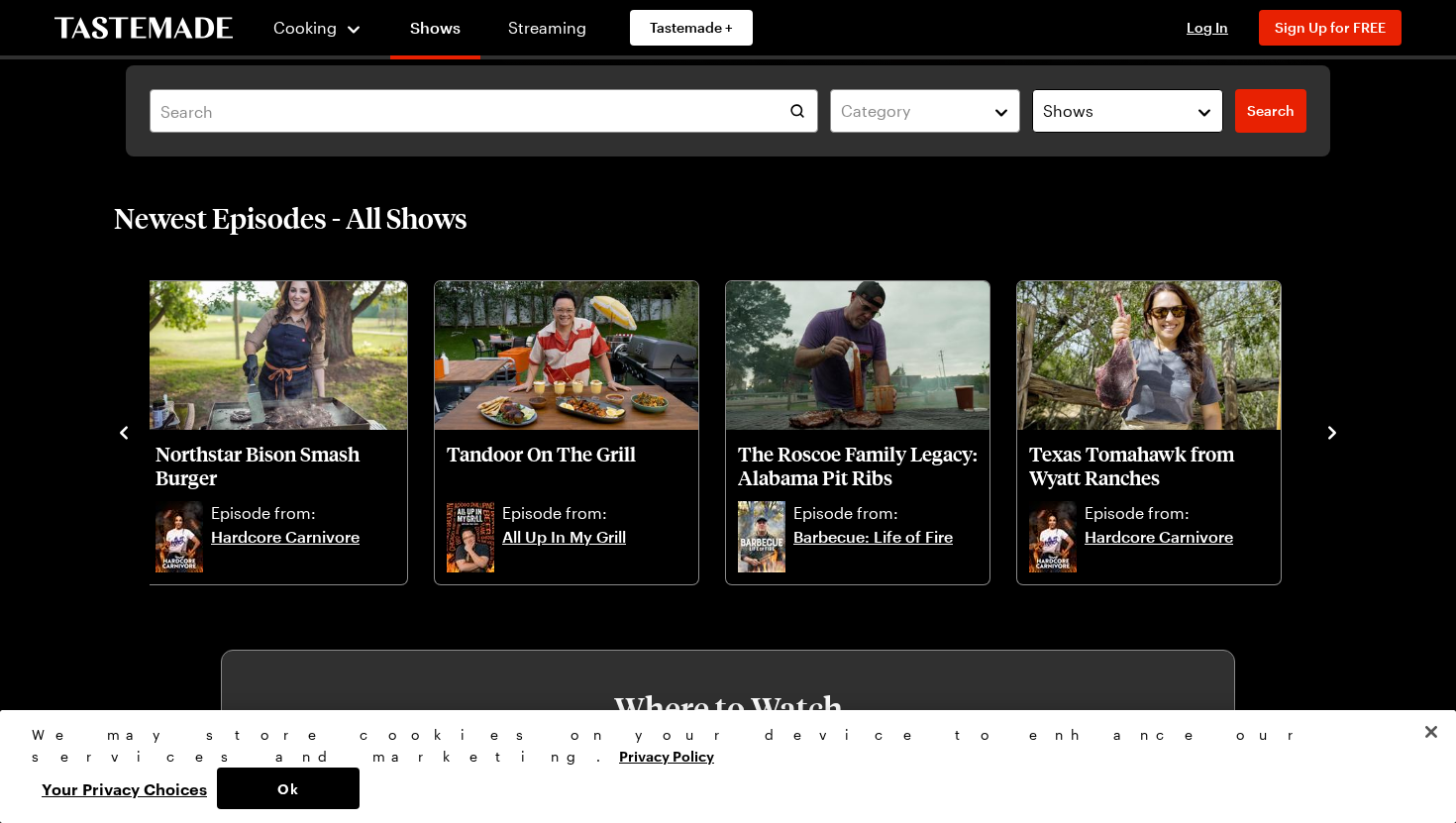 click on "Shows" at bounding box center [1068, 111] 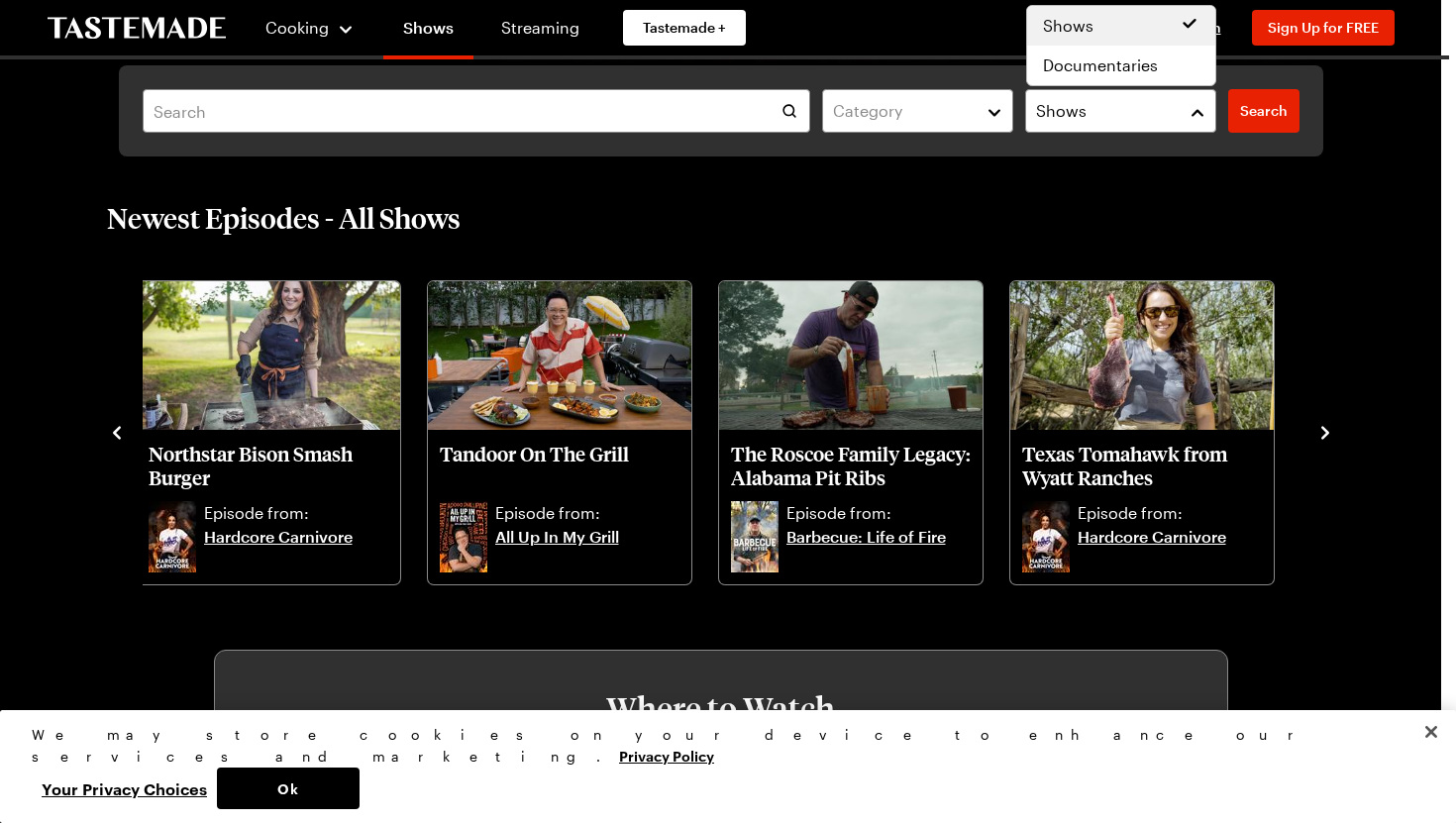 click on "Shows" at bounding box center [1068, 26] 